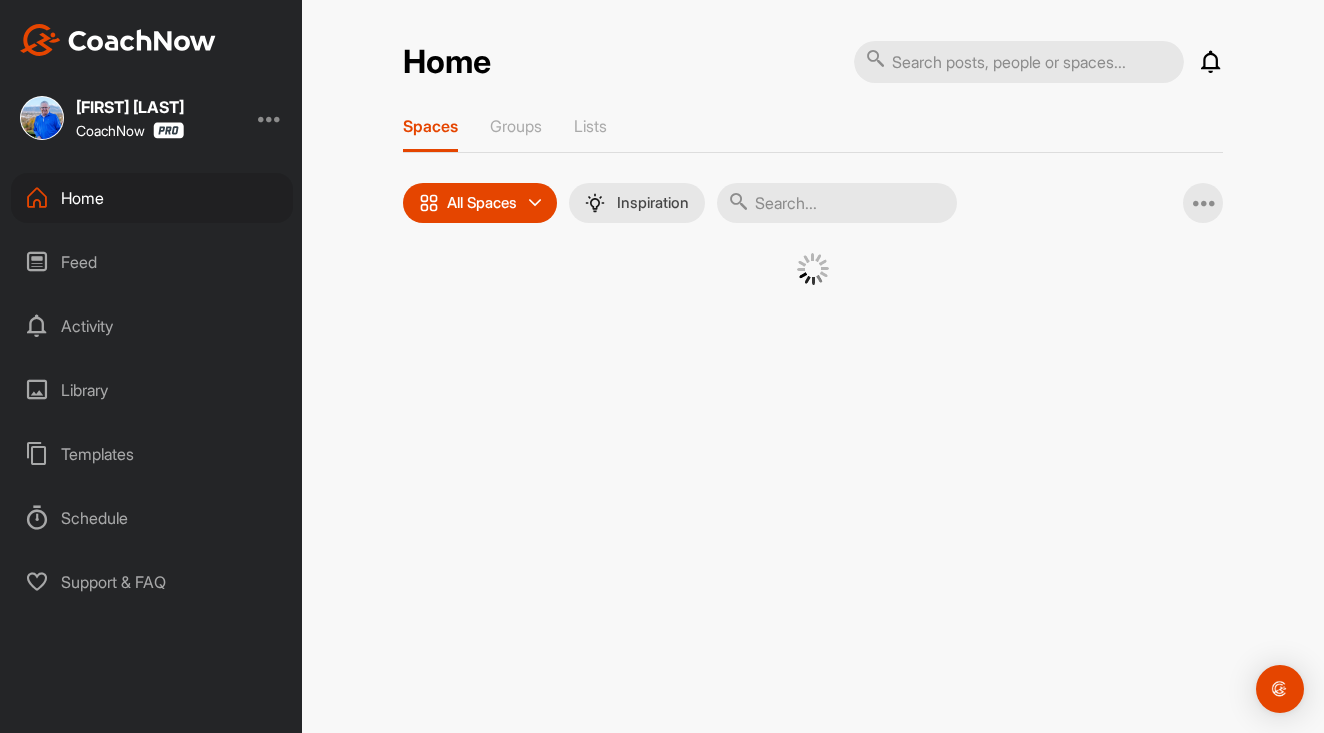 scroll, scrollTop: 0, scrollLeft: 0, axis: both 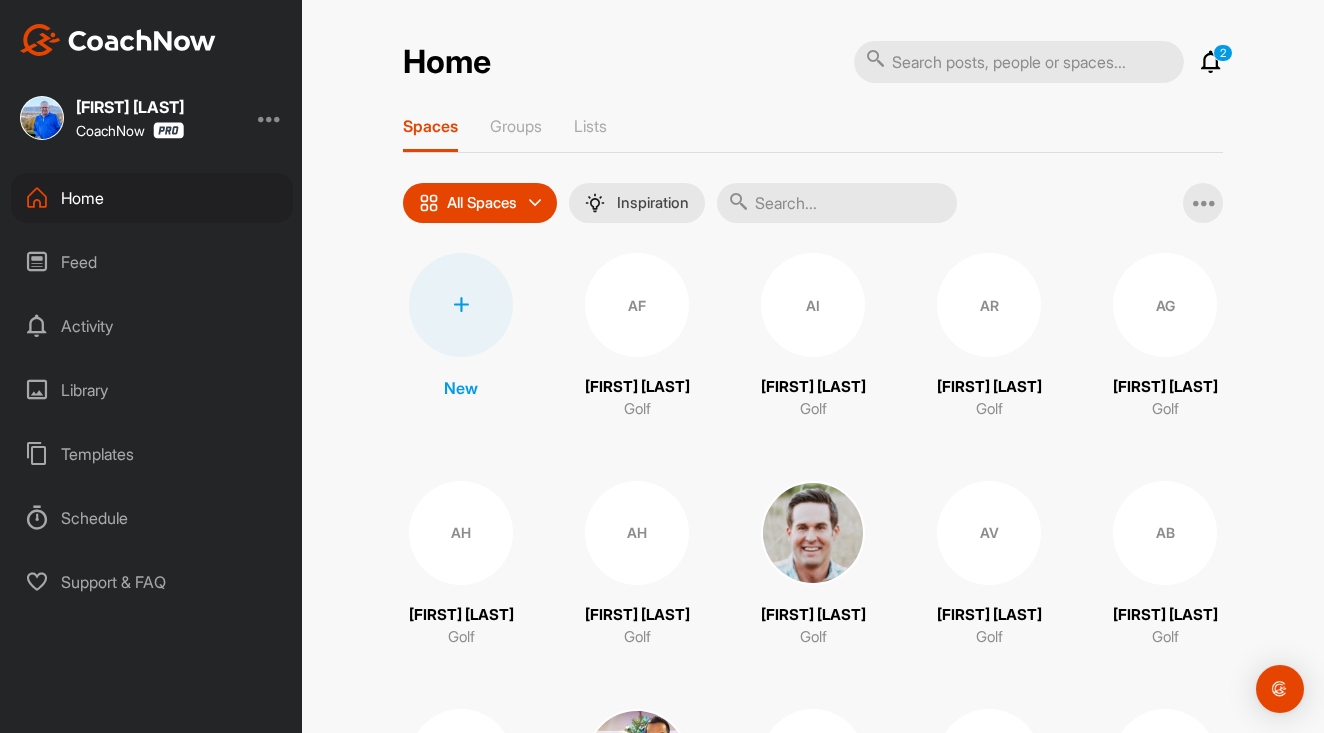 click at bounding box center [461, 305] 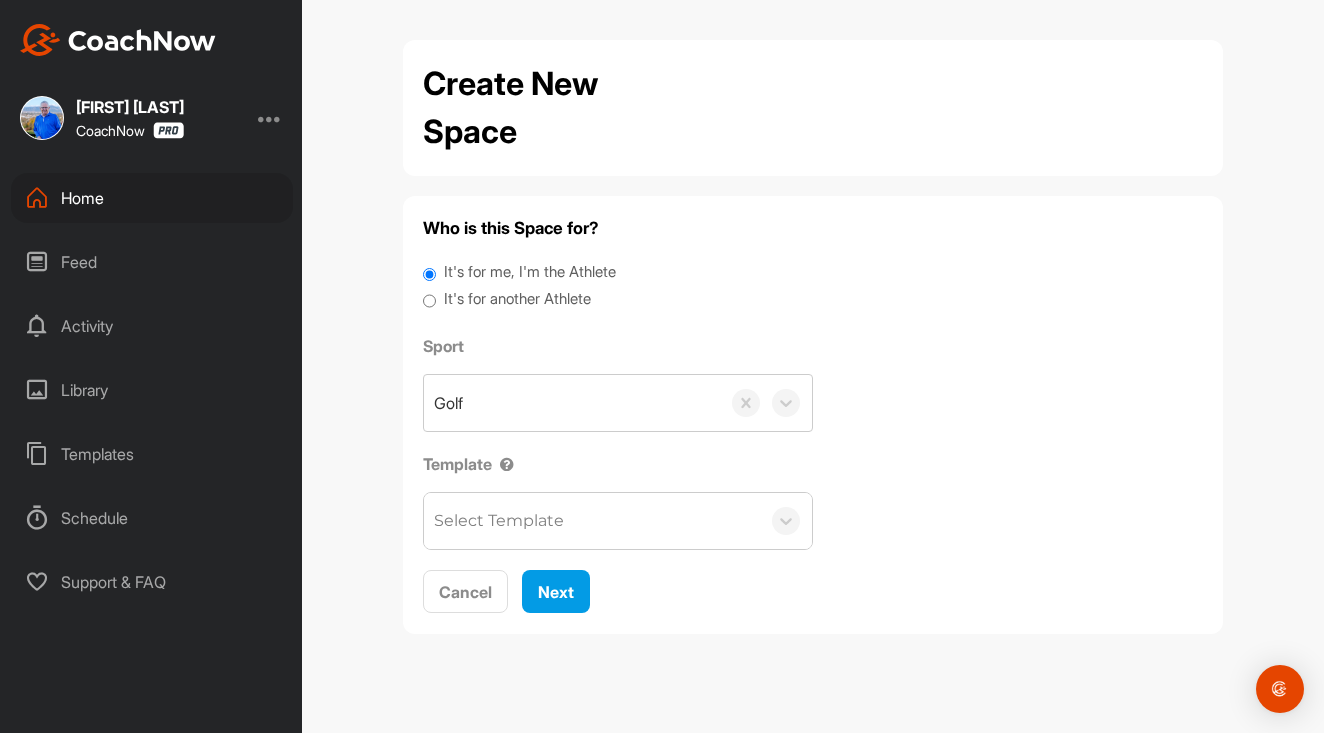 click on "It's for another Athlete" at bounding box center (429, 301) 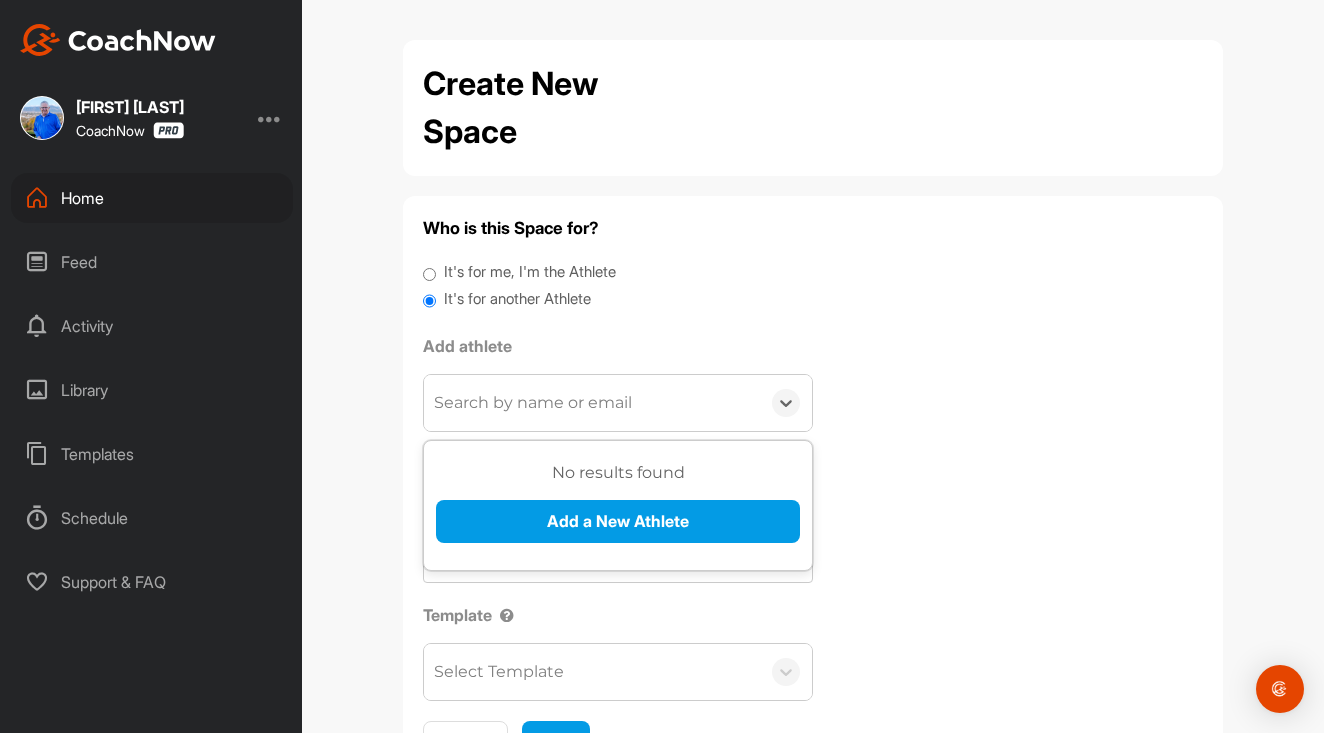 click on "Search by name or email" at bounding box center (533, 403) 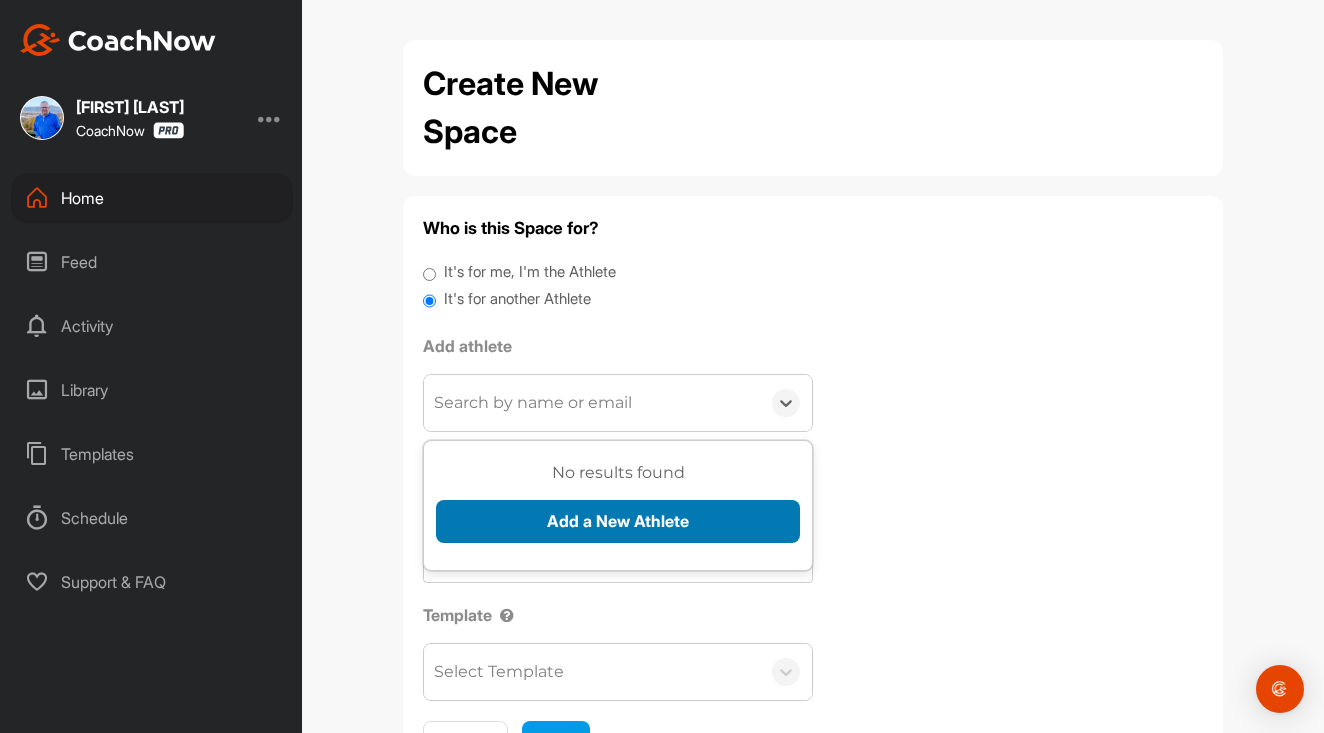 click on "Add a New Athlete" at bounding box center (618, 521) 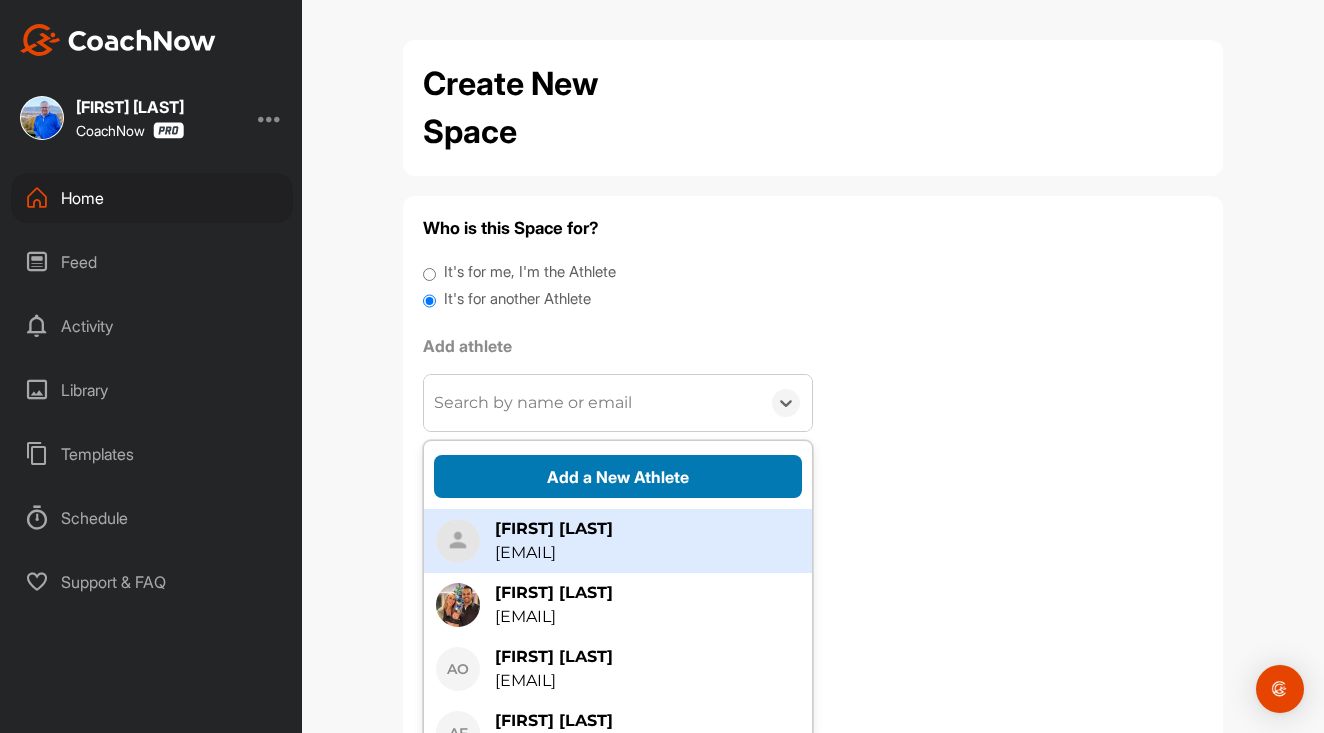 click on "Add a New Athlete" at bounding box center [618, 476] 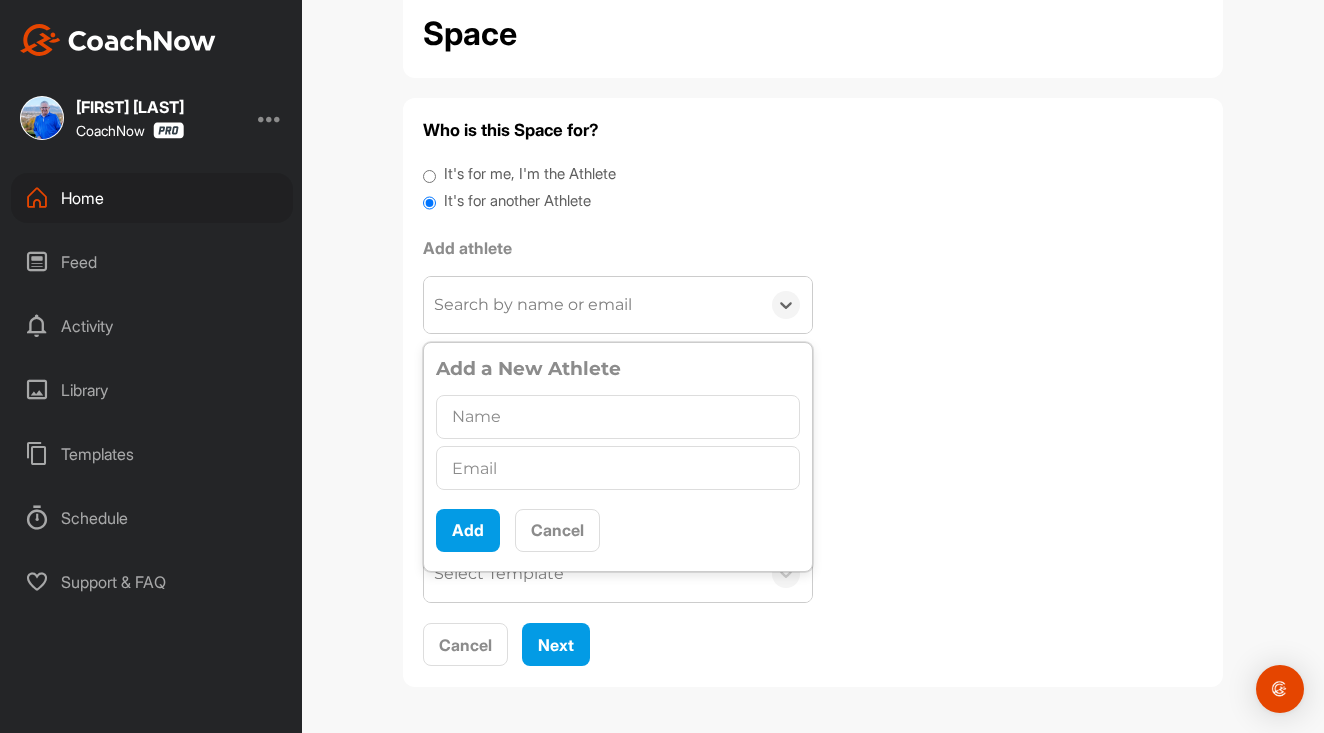 scroll, scrollTop: 97, scrollLeft: 0, axis: vertical 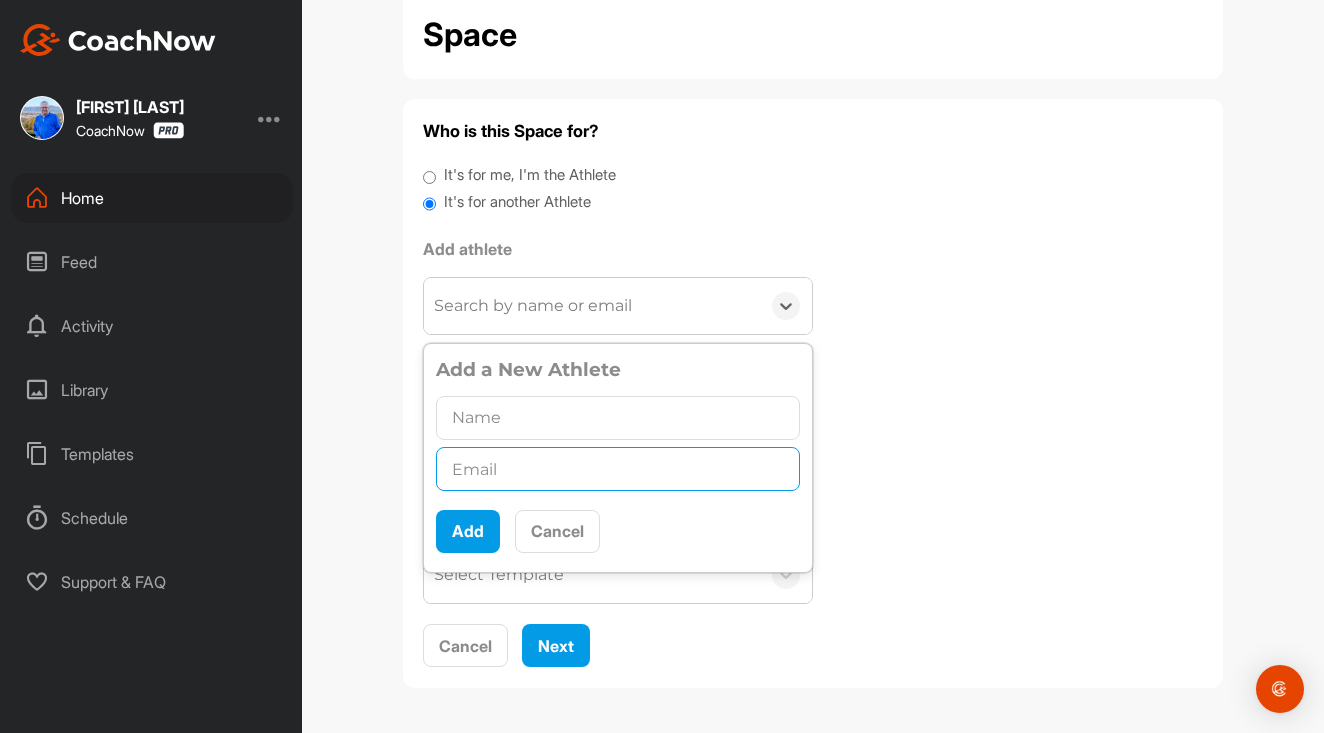 paste on "daniel.patterson89@[EXAMPLE.COM]" 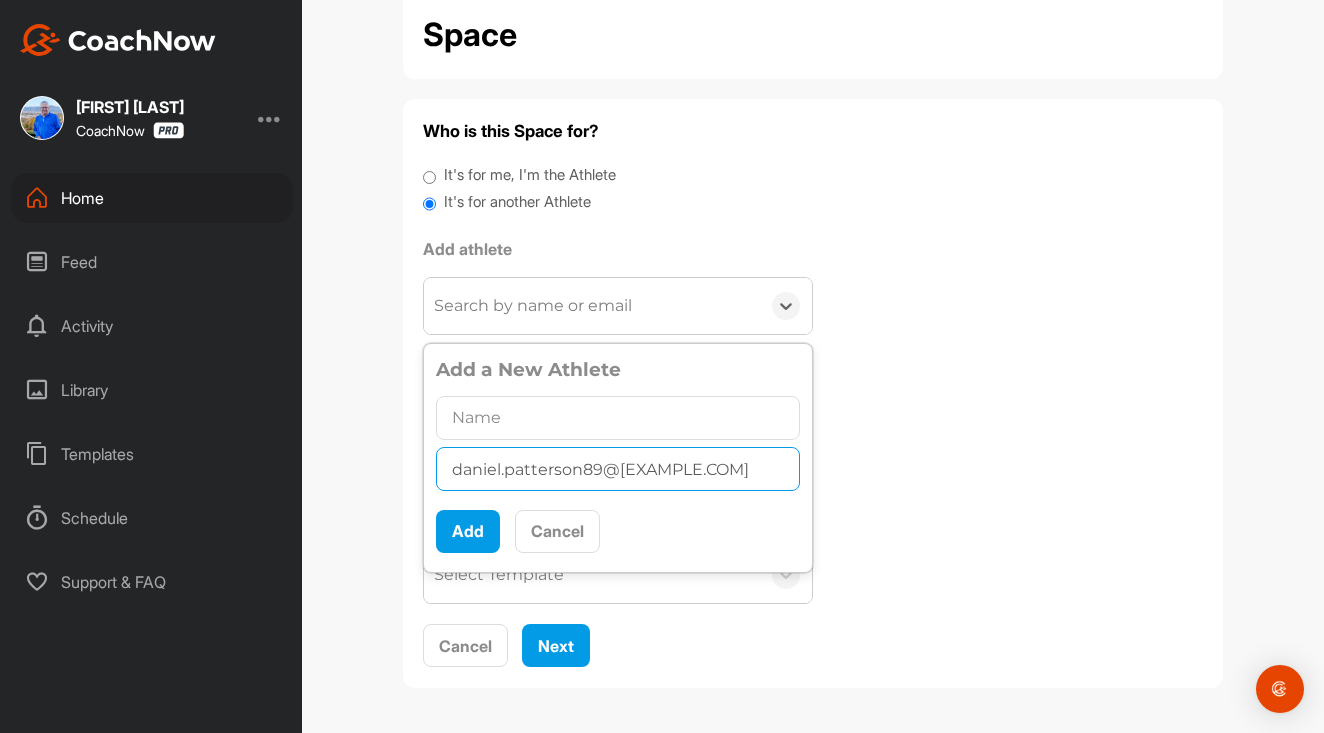 type on "daniel.patterson89@[EXAMPLE.COM]" 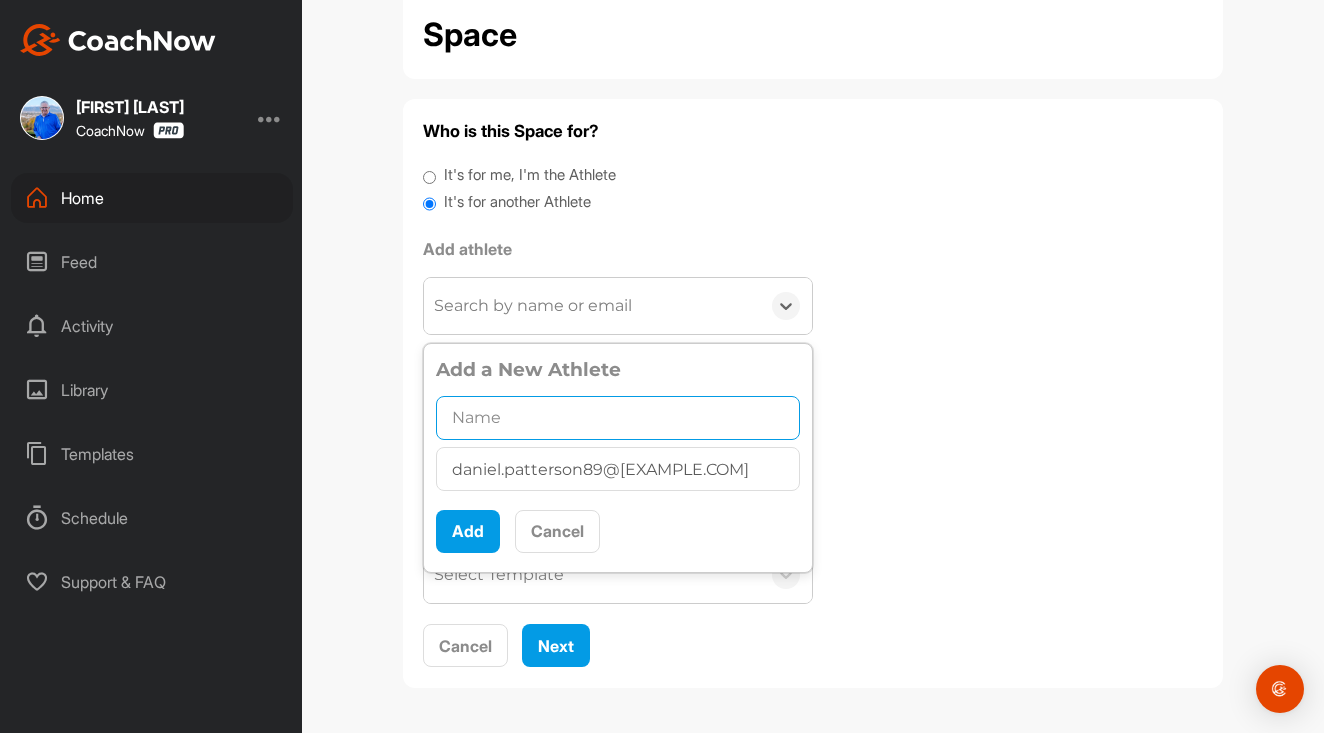 click at bounding box center [618, 418] 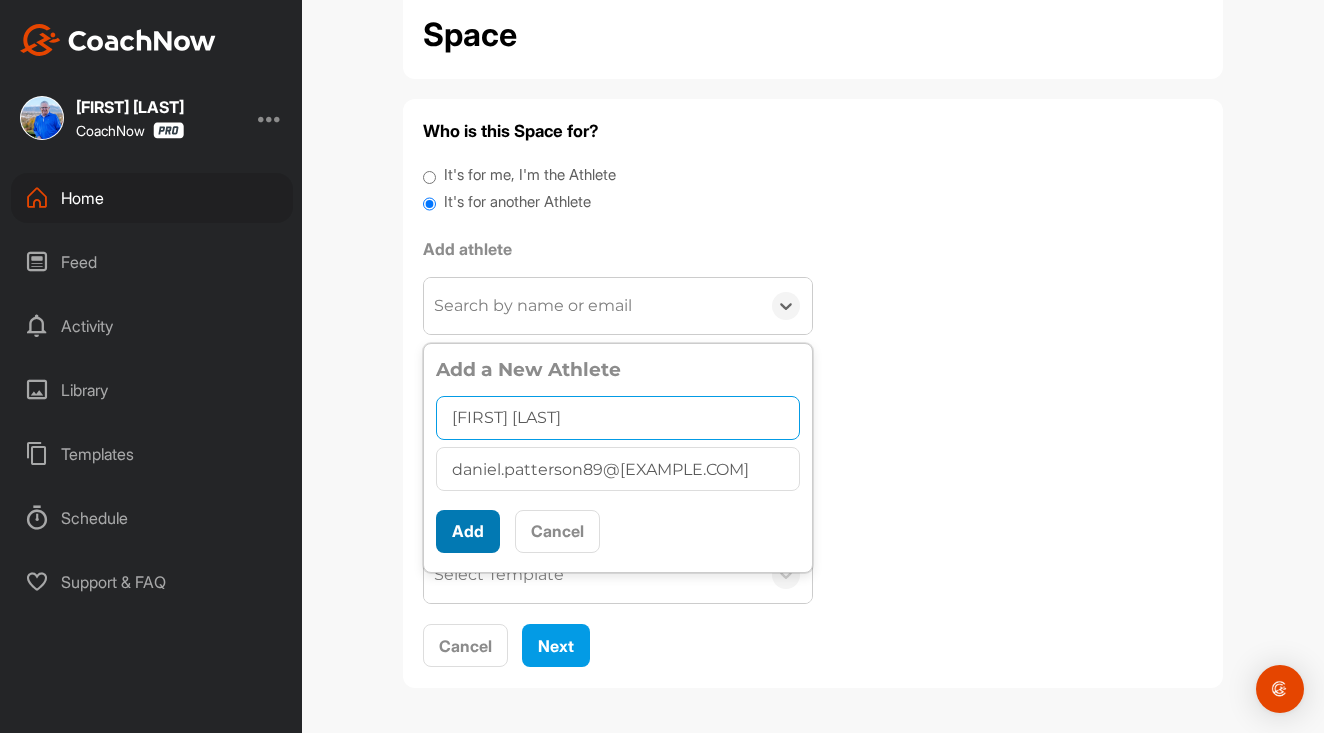 type on "[FIRST] [LAST]" 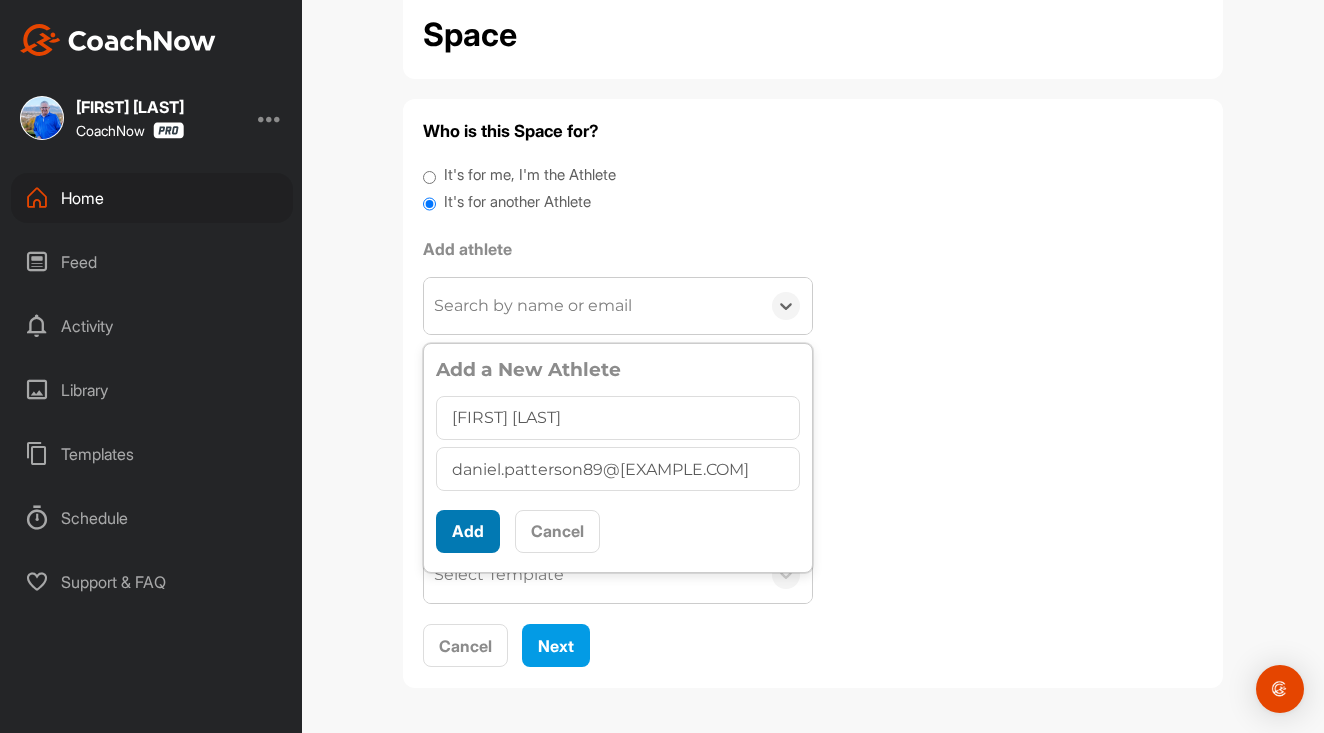 scroll, scrollTop: 11, scrollLeft: 0, axis: vertical 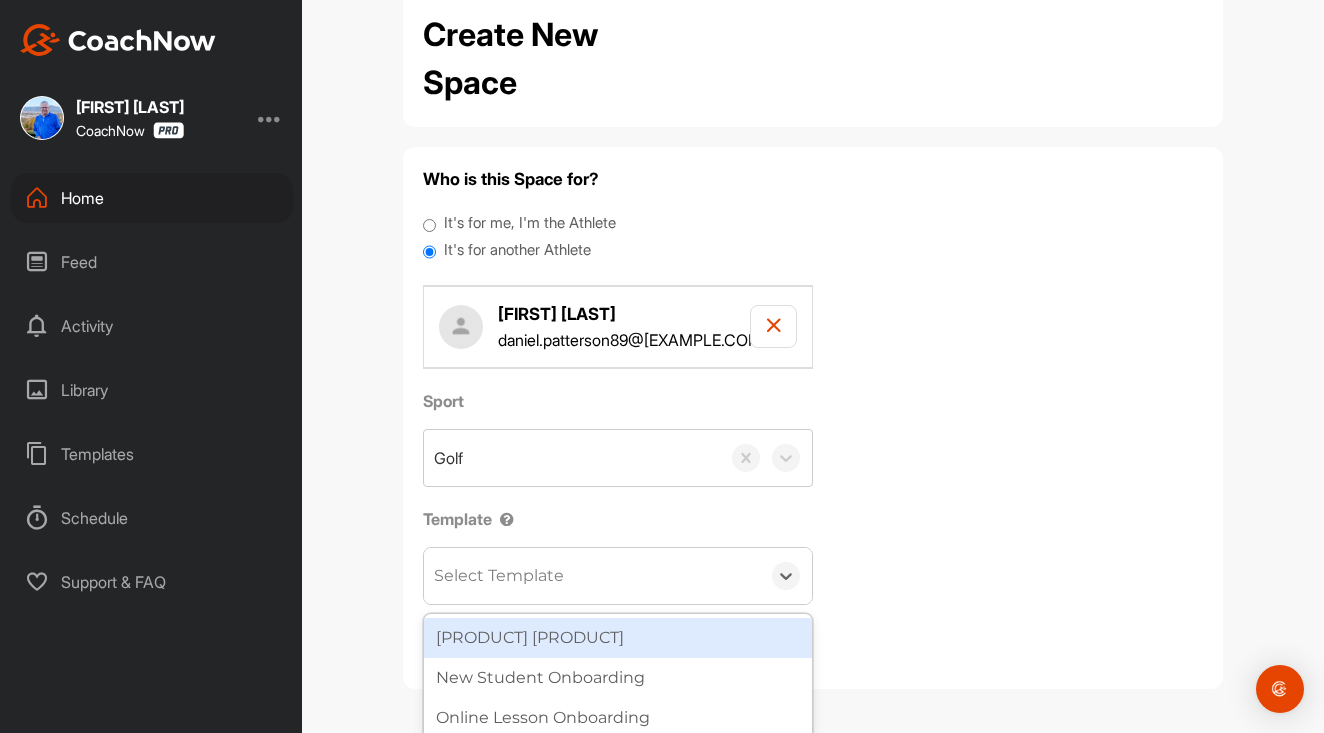 click on "Select Template" at bounding box center [592, 576] 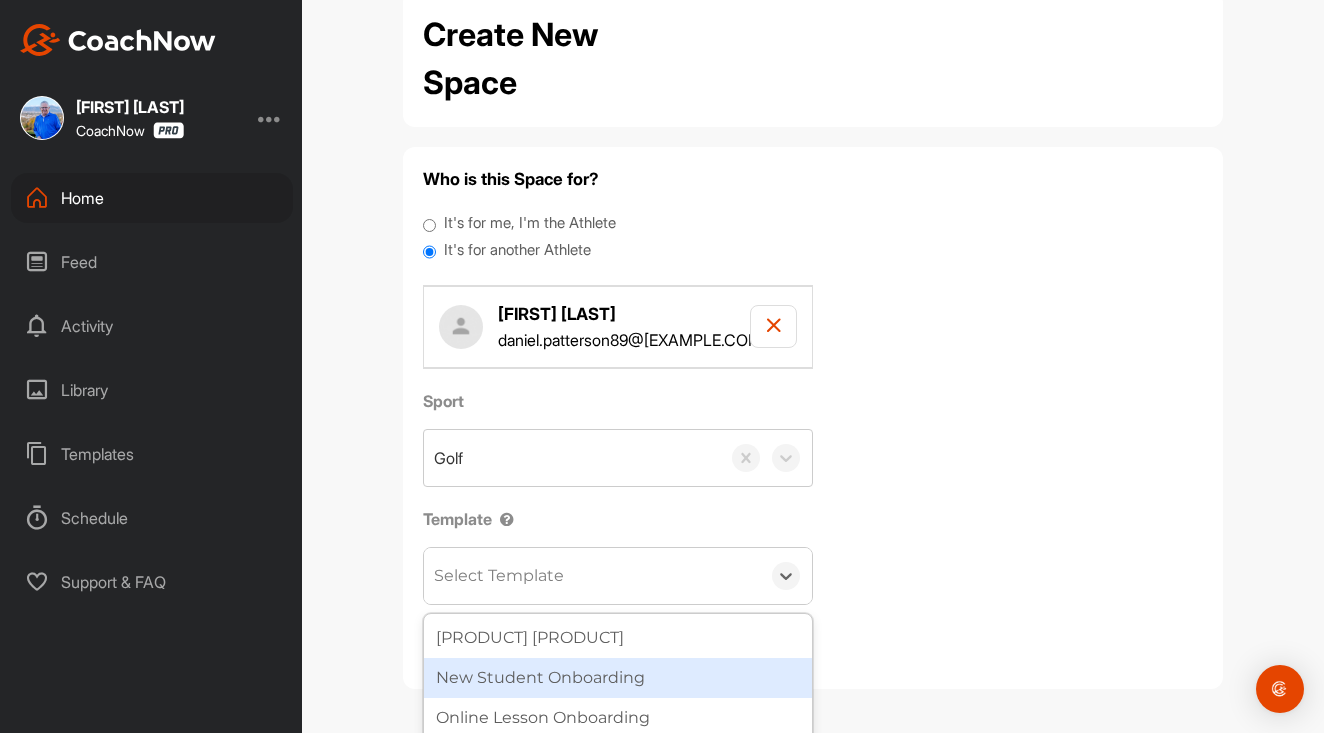 click on "New Student Onboarding" at bounding box center (618, 678) 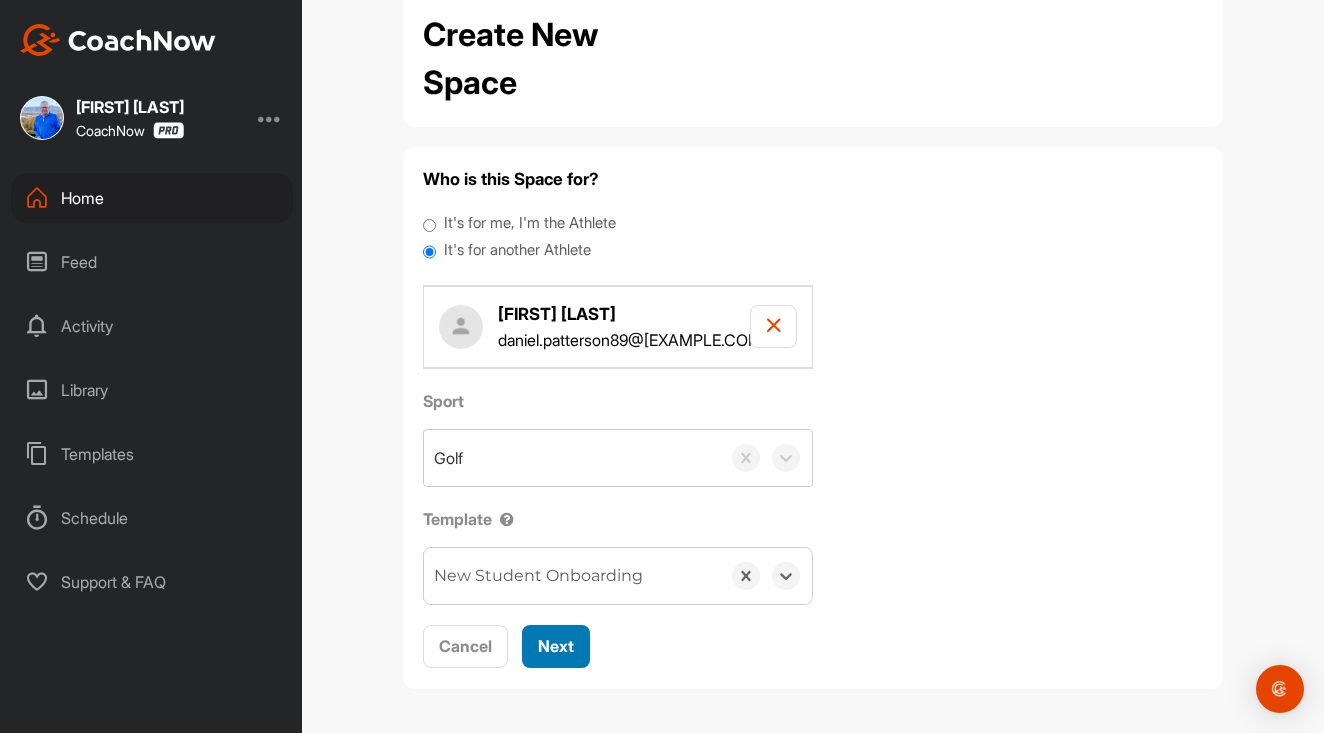 click on "Next" at bounding box center (556, 646) 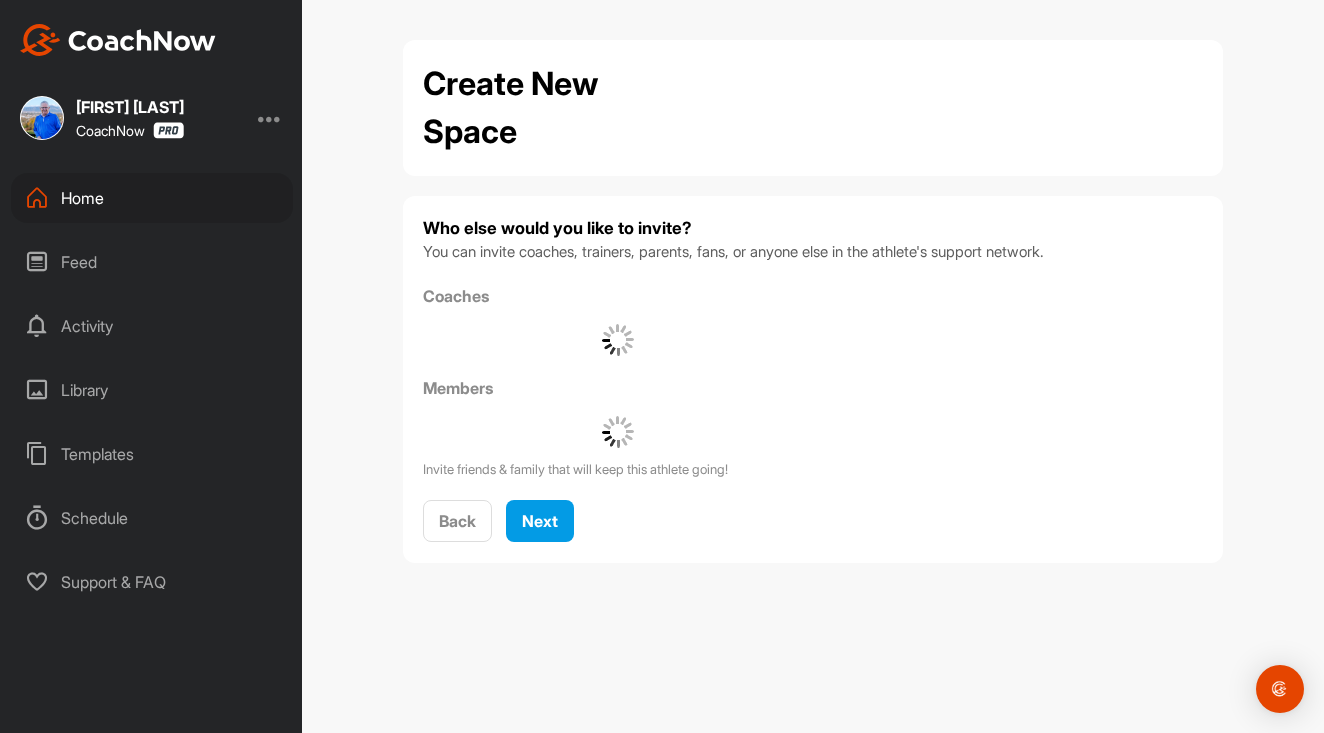 scroll, scrollTop: 0, scrollLeft: 0, axis: both 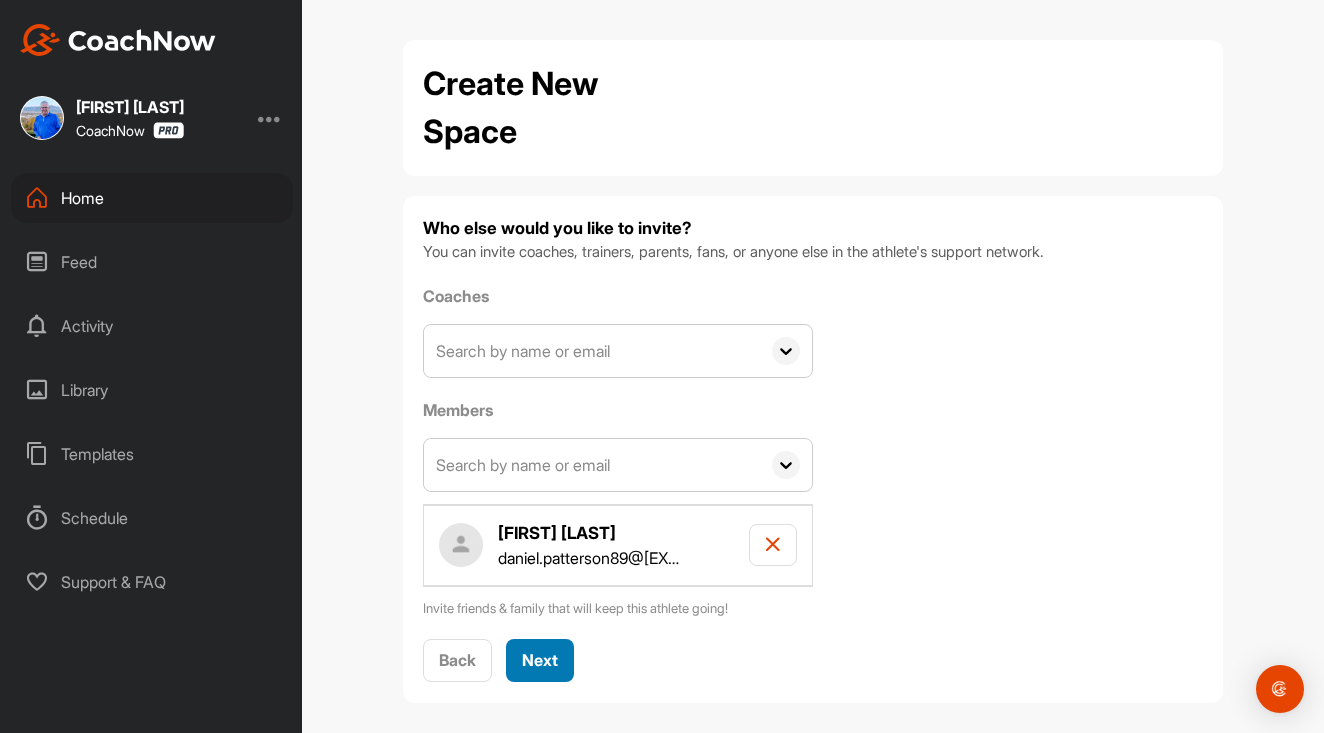 click on "Next" at bounding box center [540, 660] 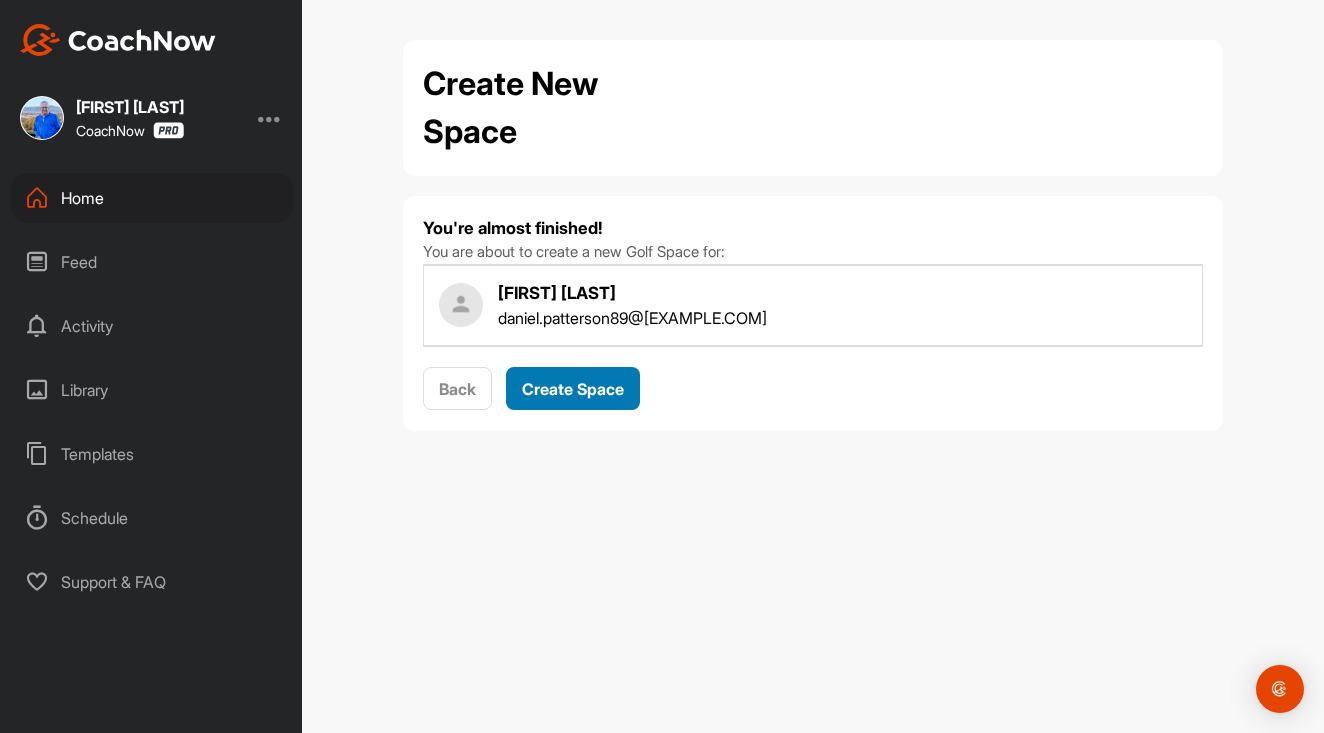 click on "Create Space" at bounding box center (573, 389) 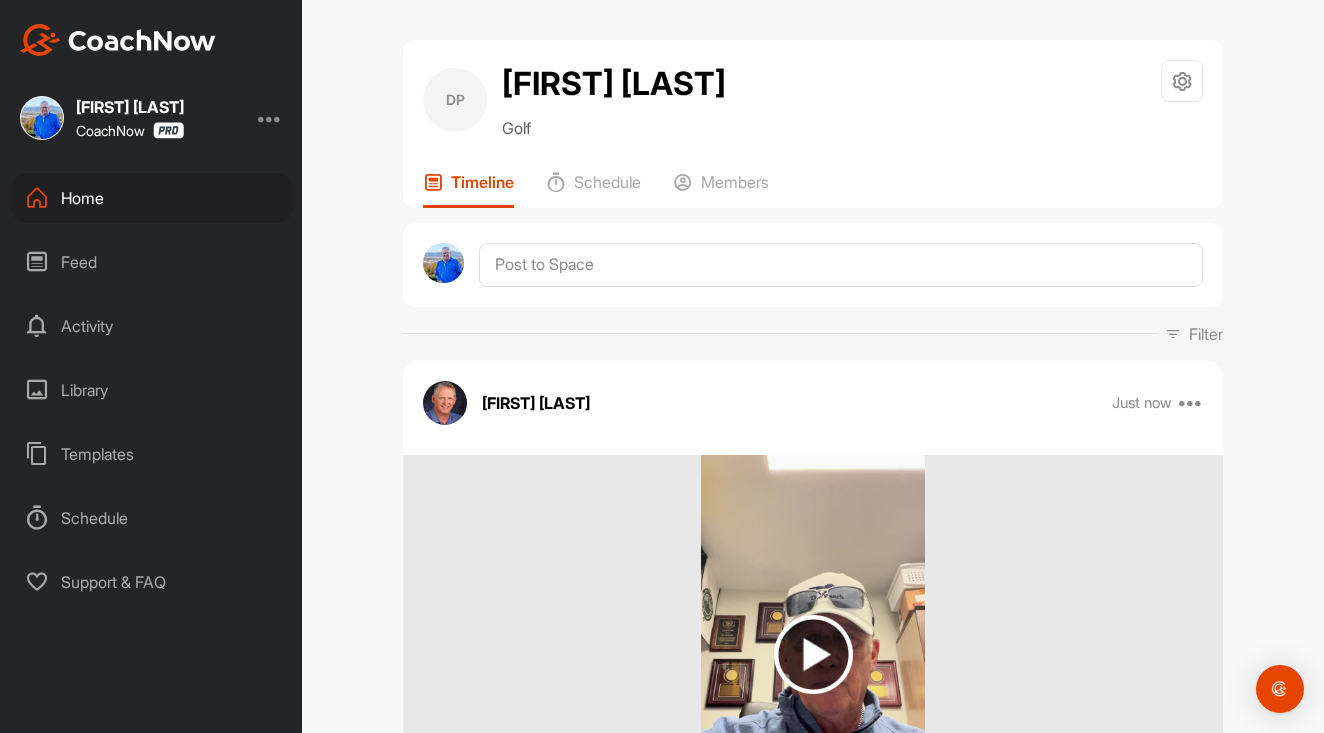 click on "Home" at bounding box center (152, 198) 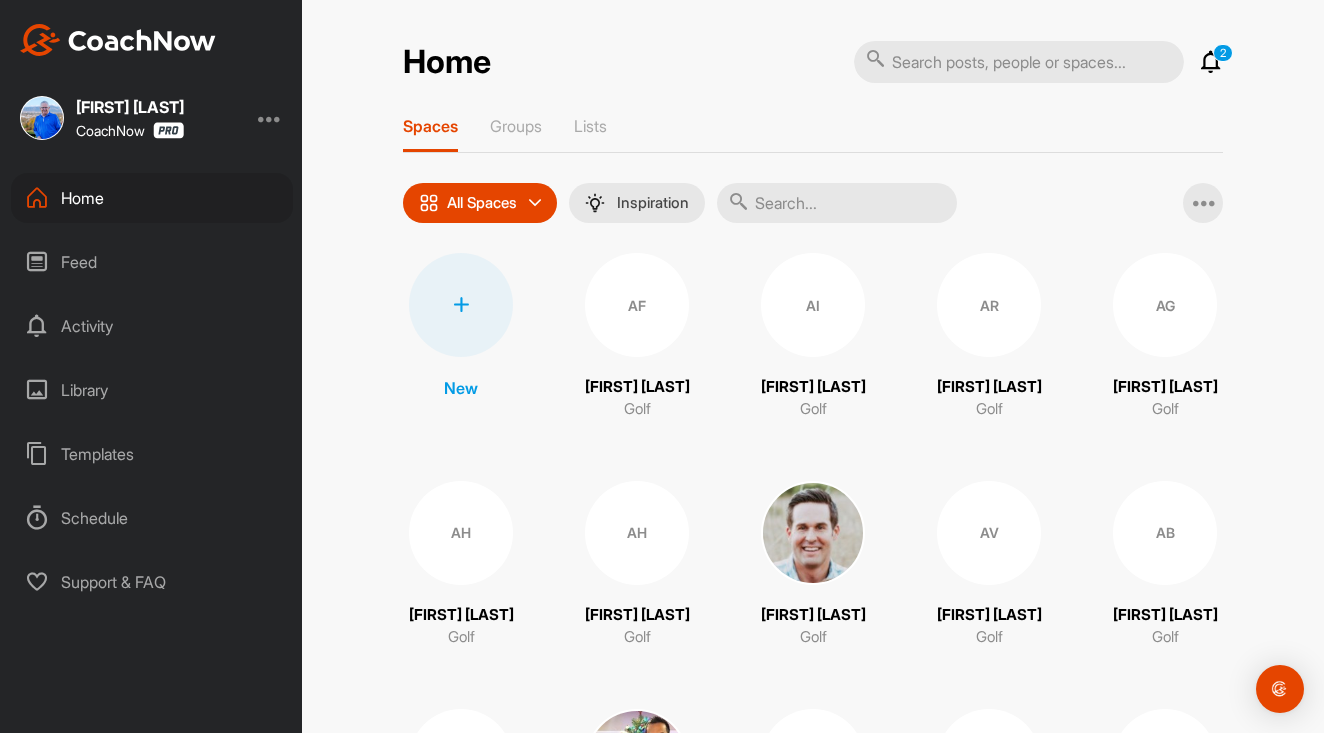 click at bounding box center [461, 305] 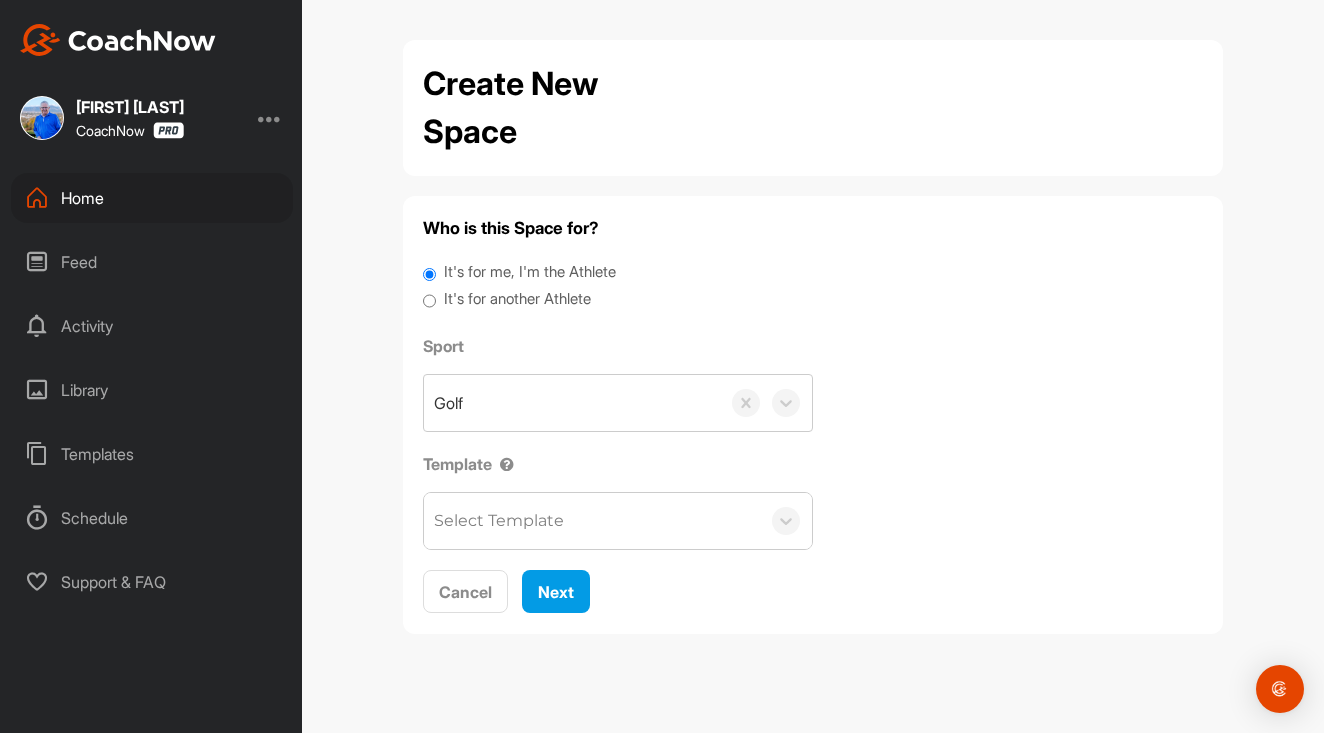 scroll, scrollTop: 0, scrollLeft: 0, axis: both 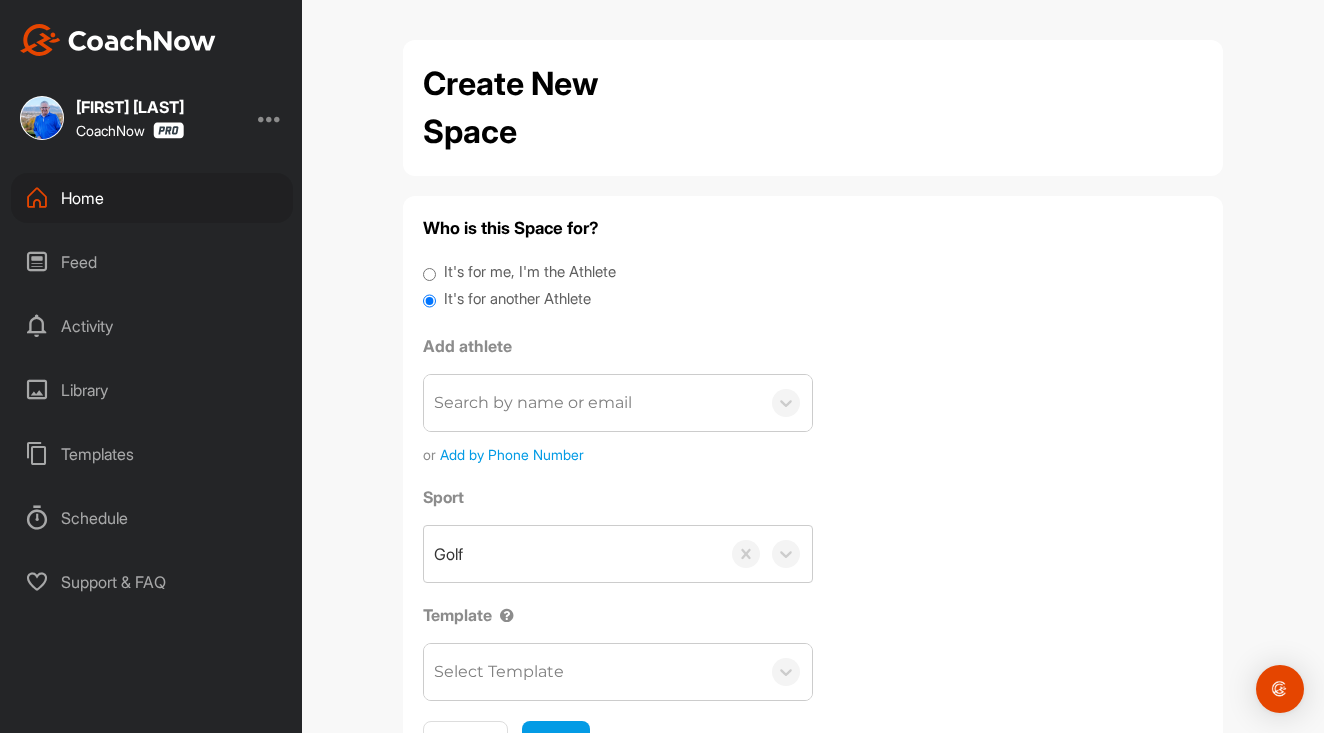 click on "Search by name or email" at bounding box center (533, 403) 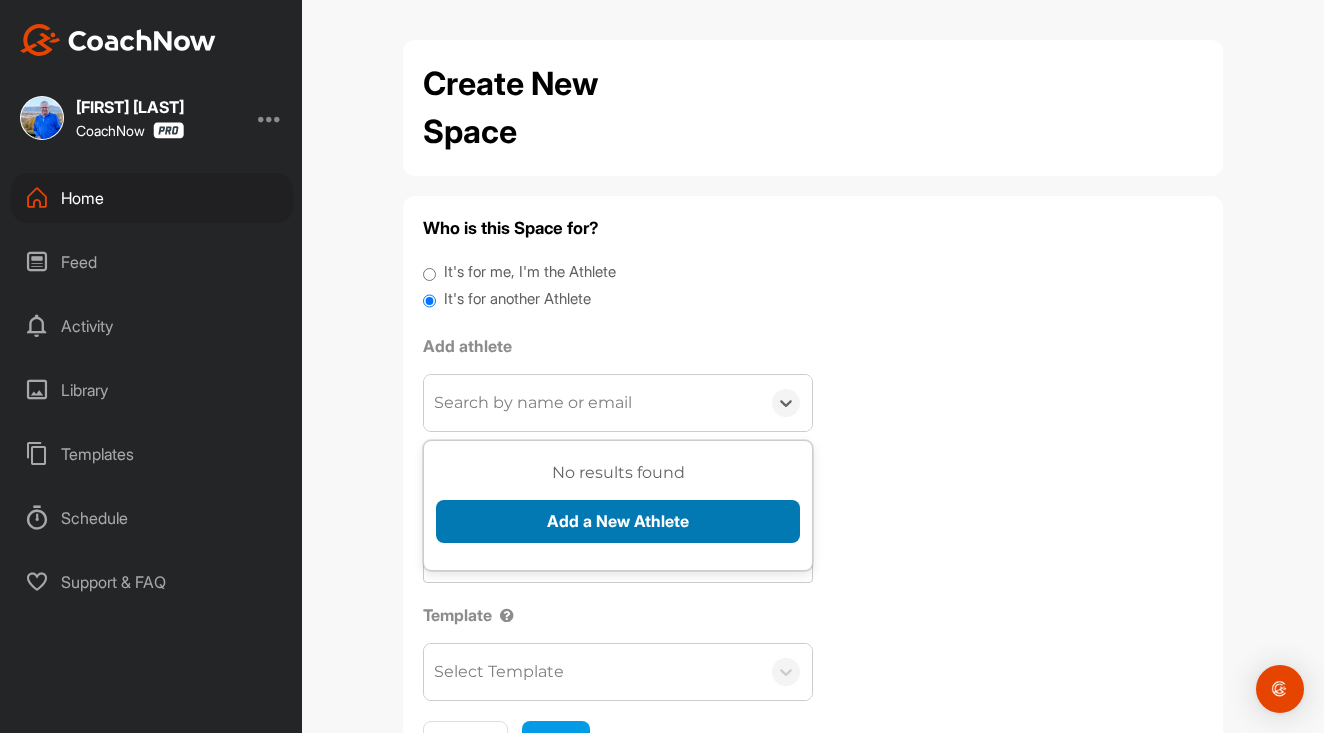 click on "Add a New Athlete" at bounding box center (618, 521) 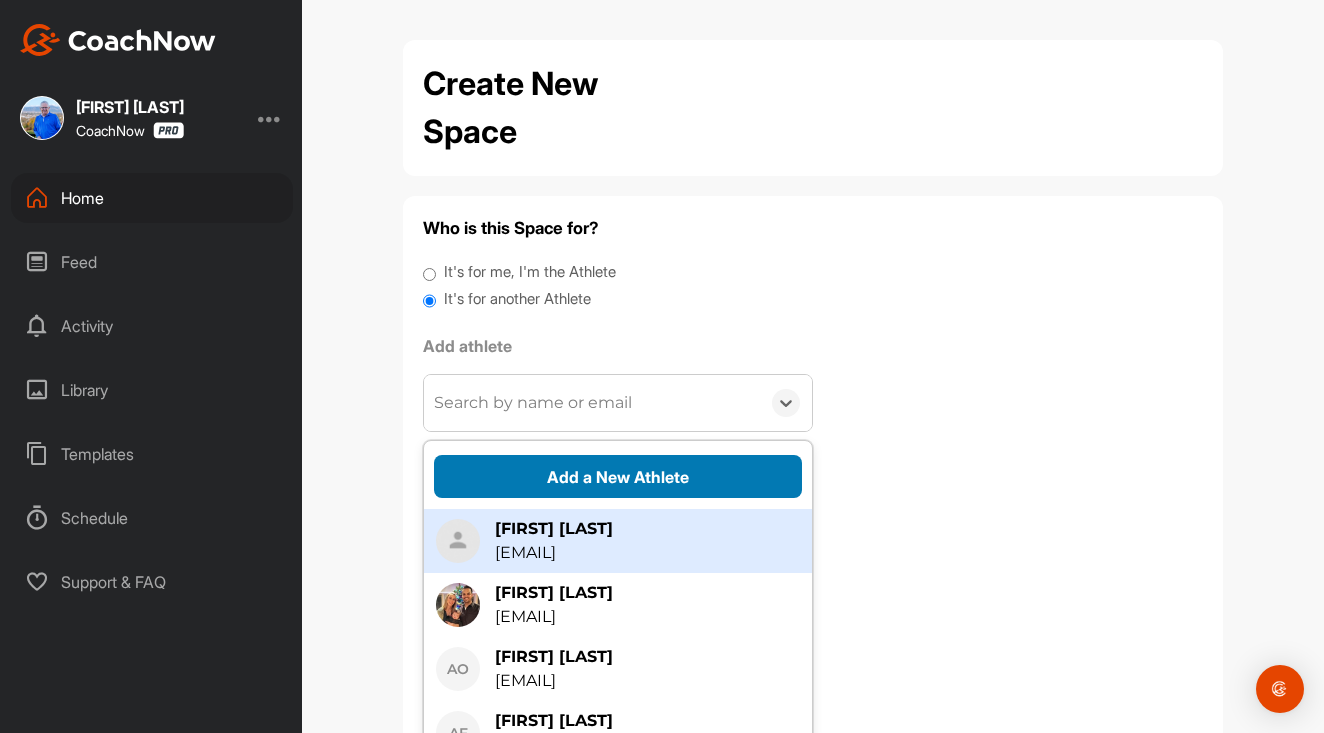 click on "Add a New Athlete" at bounding box center (618, 476) 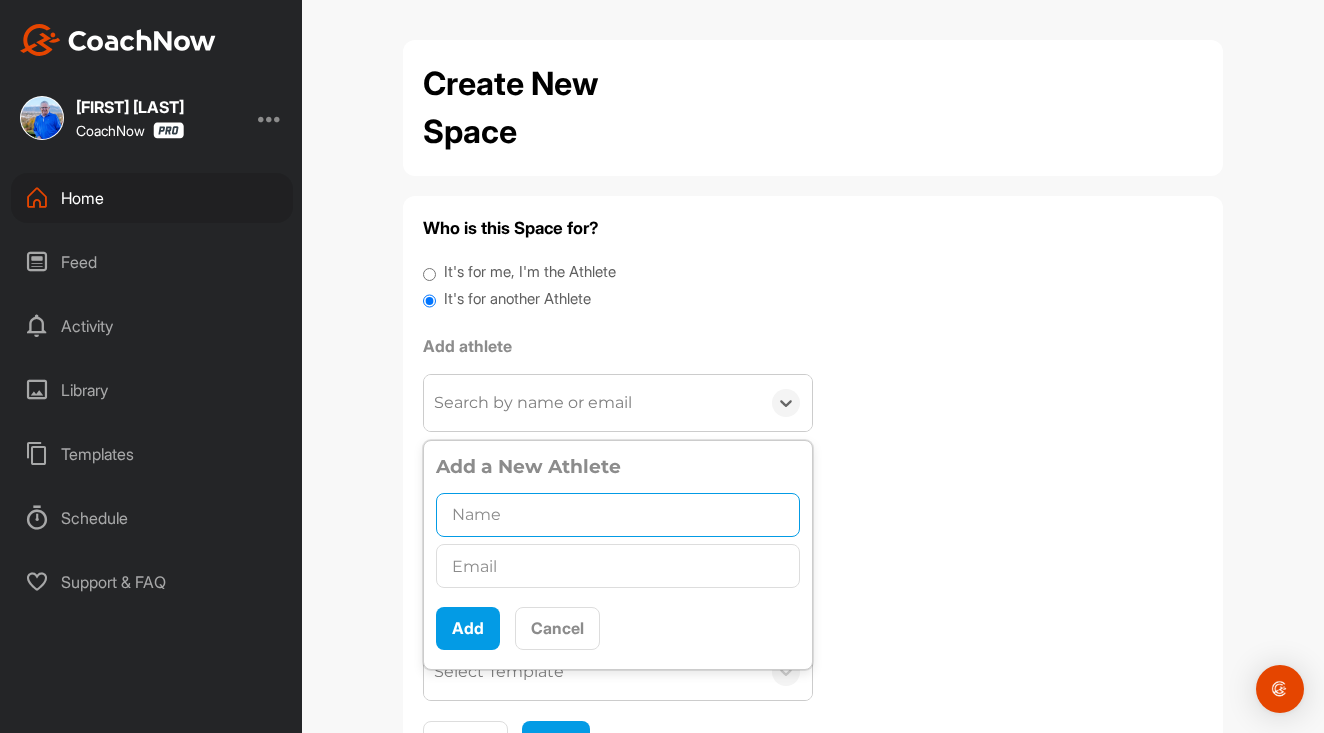 click at bounding box center (618, 515) 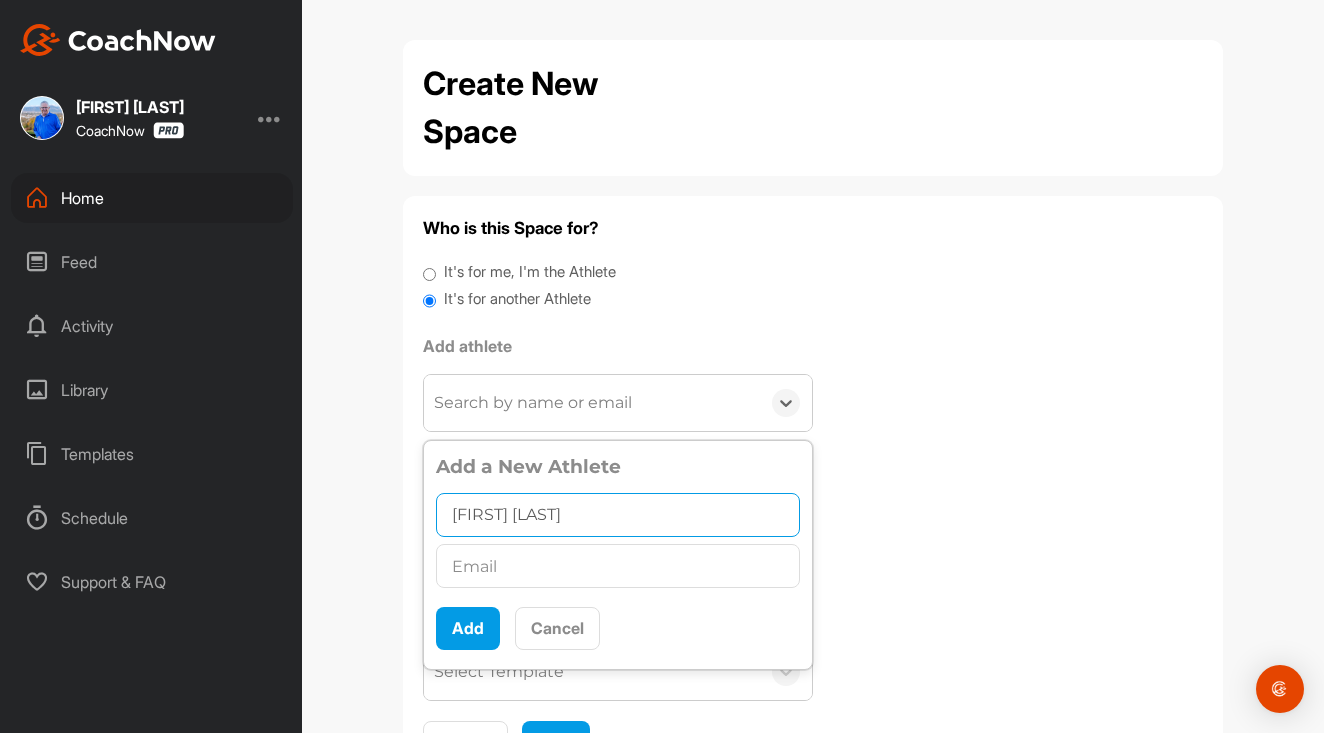 type on "[FIRST] [LAST]" 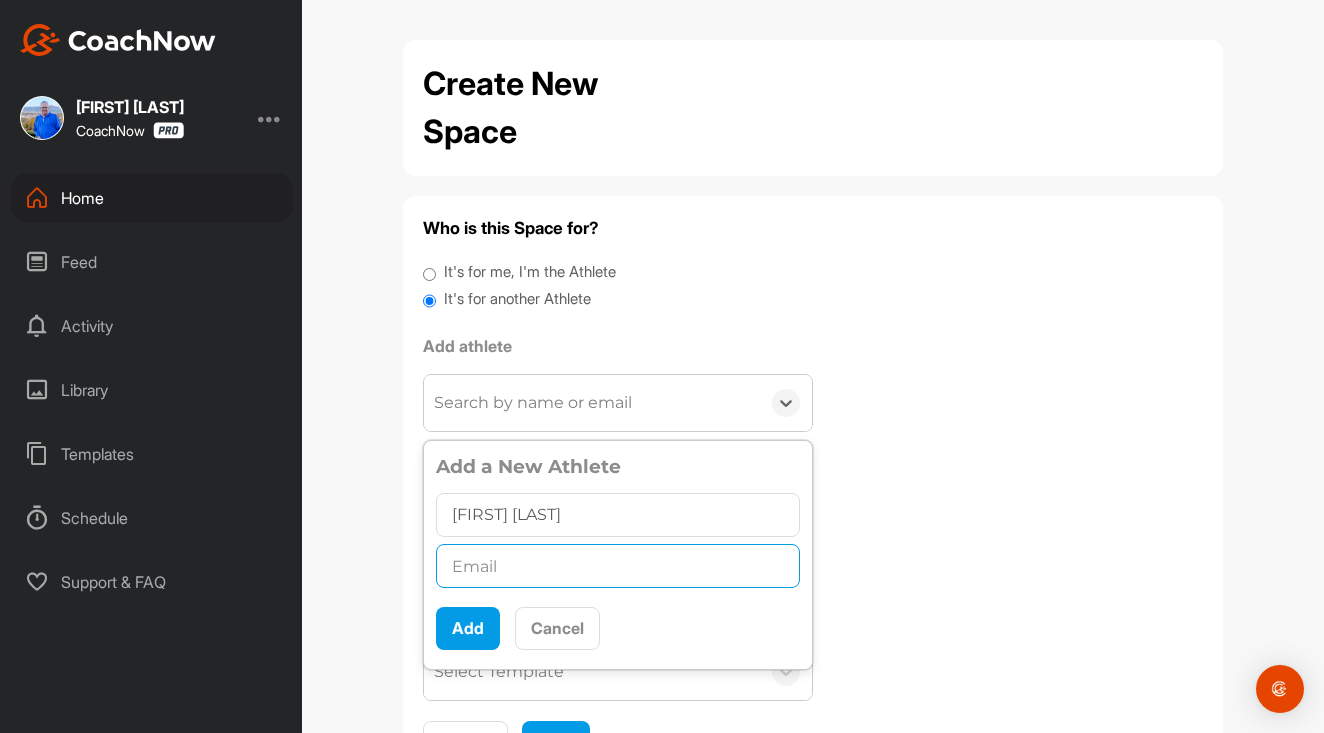 paste on "[EMAIL]" 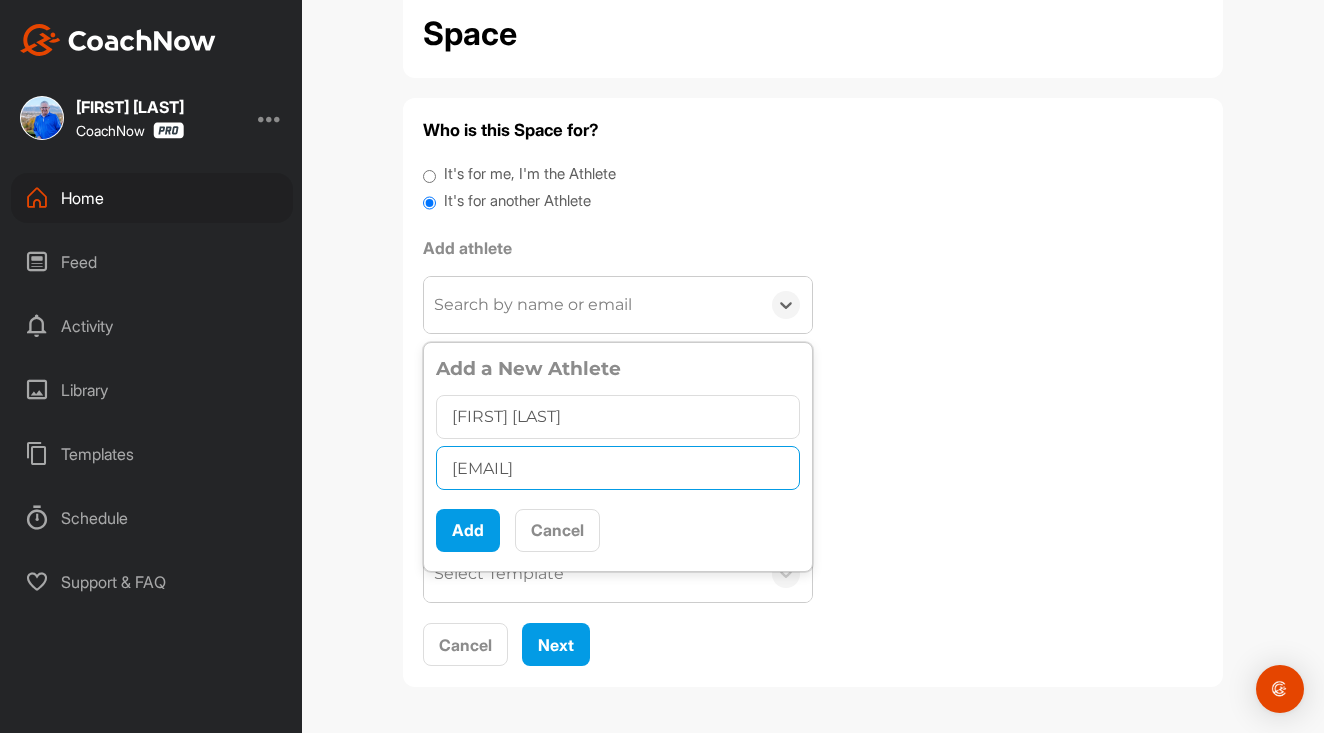 scroll, scrollTop: 97, scrollLeft: 0, axis: vertical 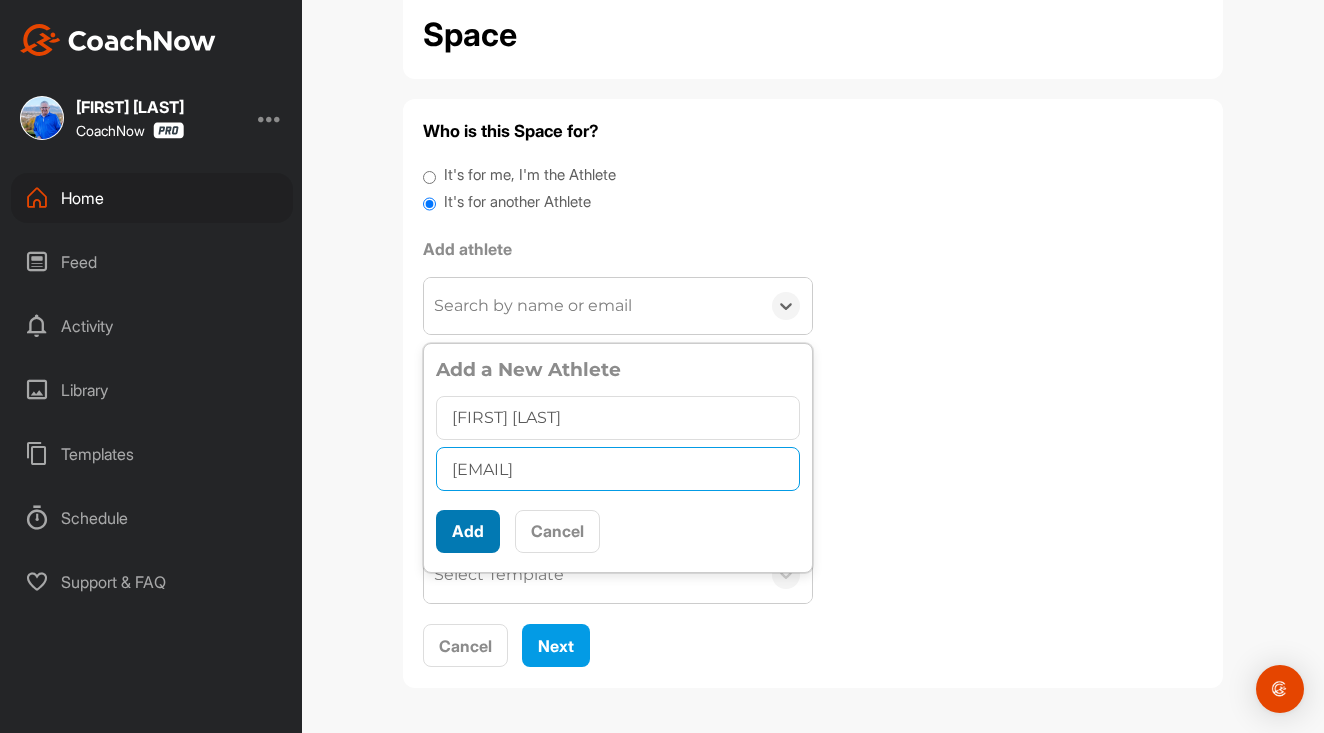 type on "[EMAIL]" 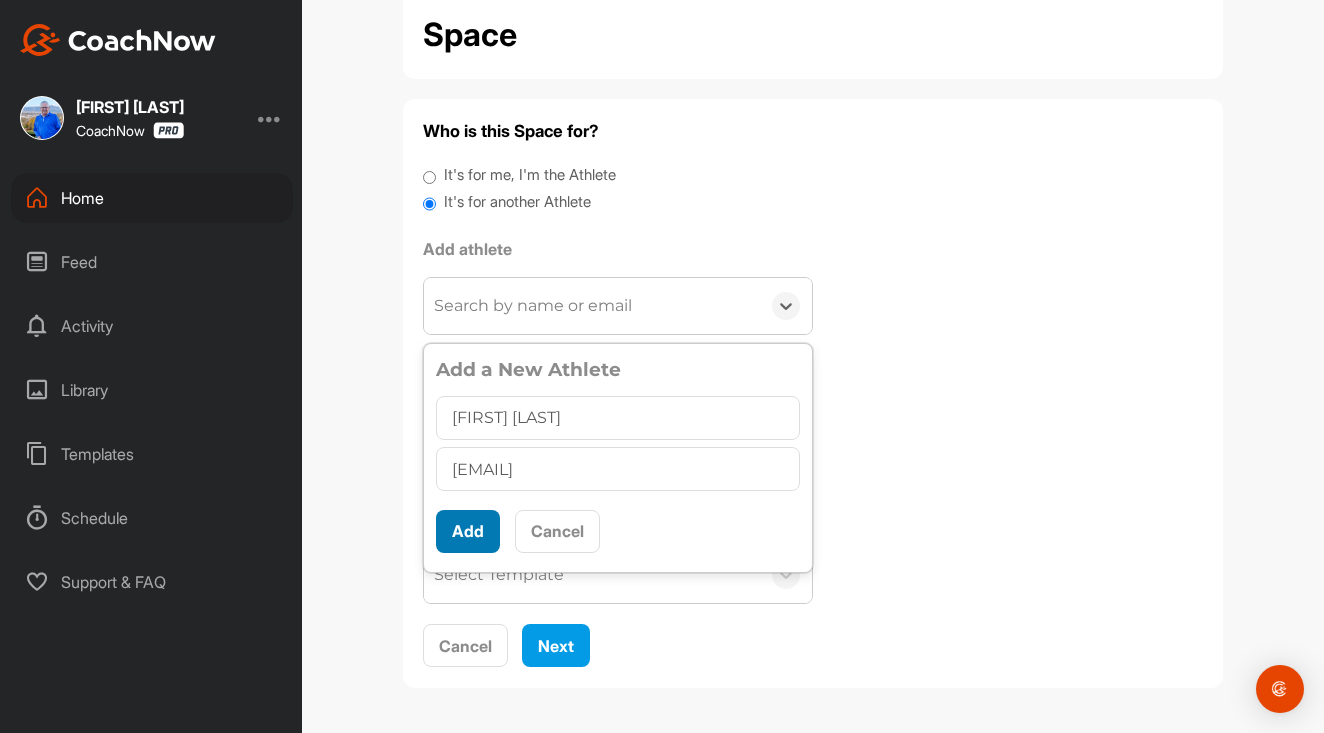scroll, scrollTop: 11, scrollLeft: 0, axis: vertical 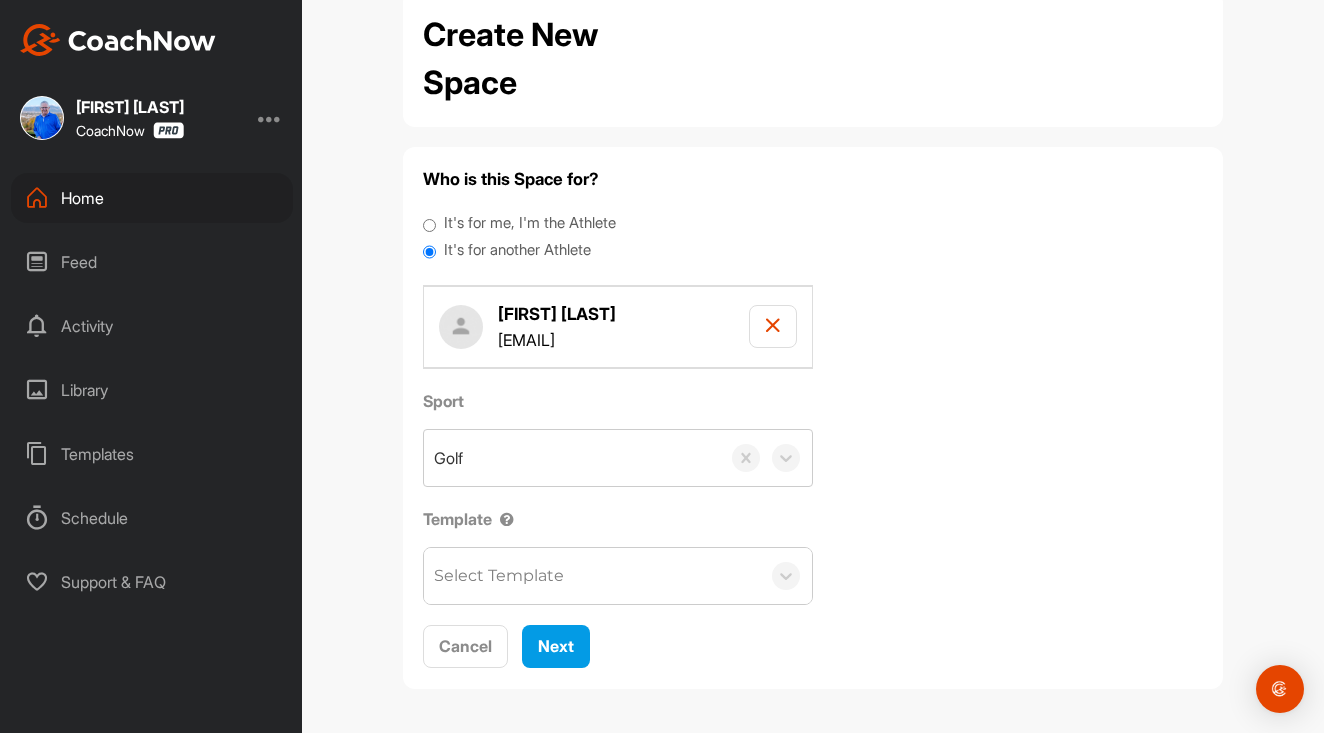 click on "Select Template" at bounding box center (499, 576) 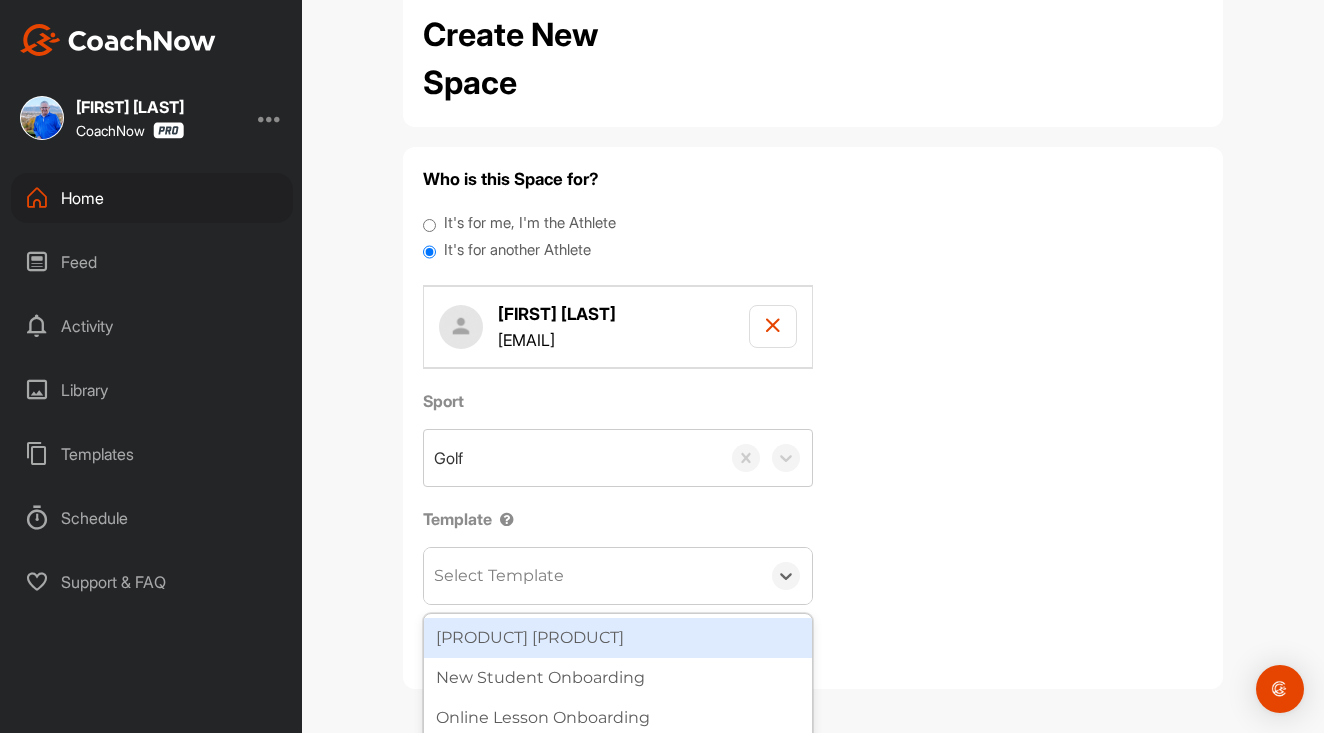 scroll, scrollTop: 48, scrollLeft: 0, axis: vertical 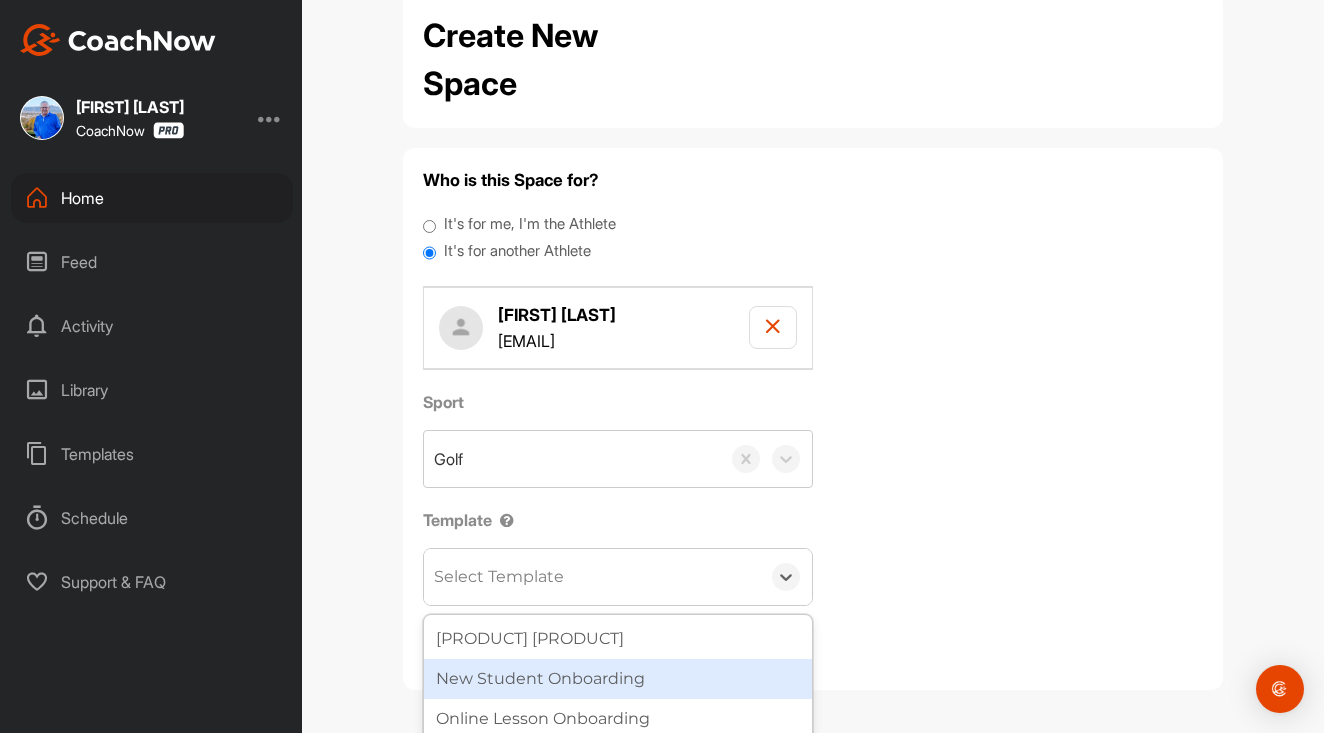 click on "New Student Onboarding" at bounding box center [618, 679] 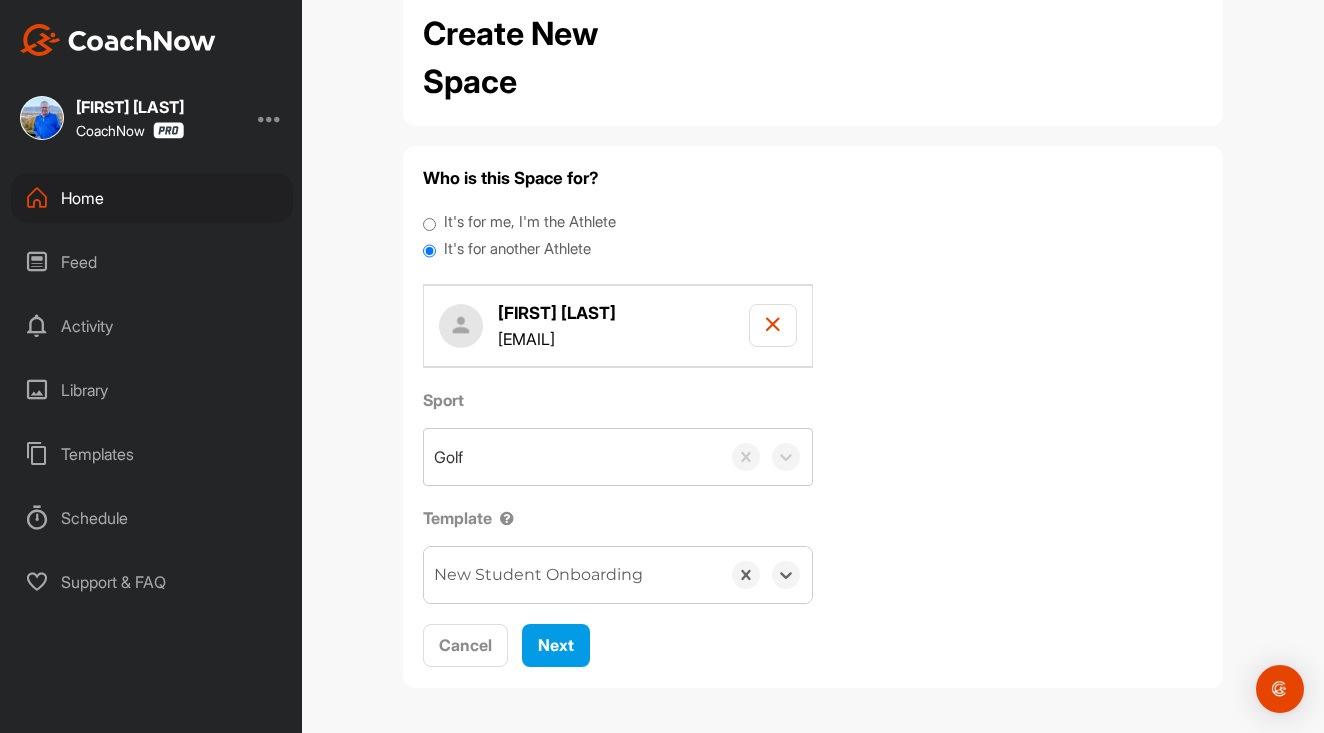 scroll, scrollTop: 49, scrollLeft: 0, axis: vertical 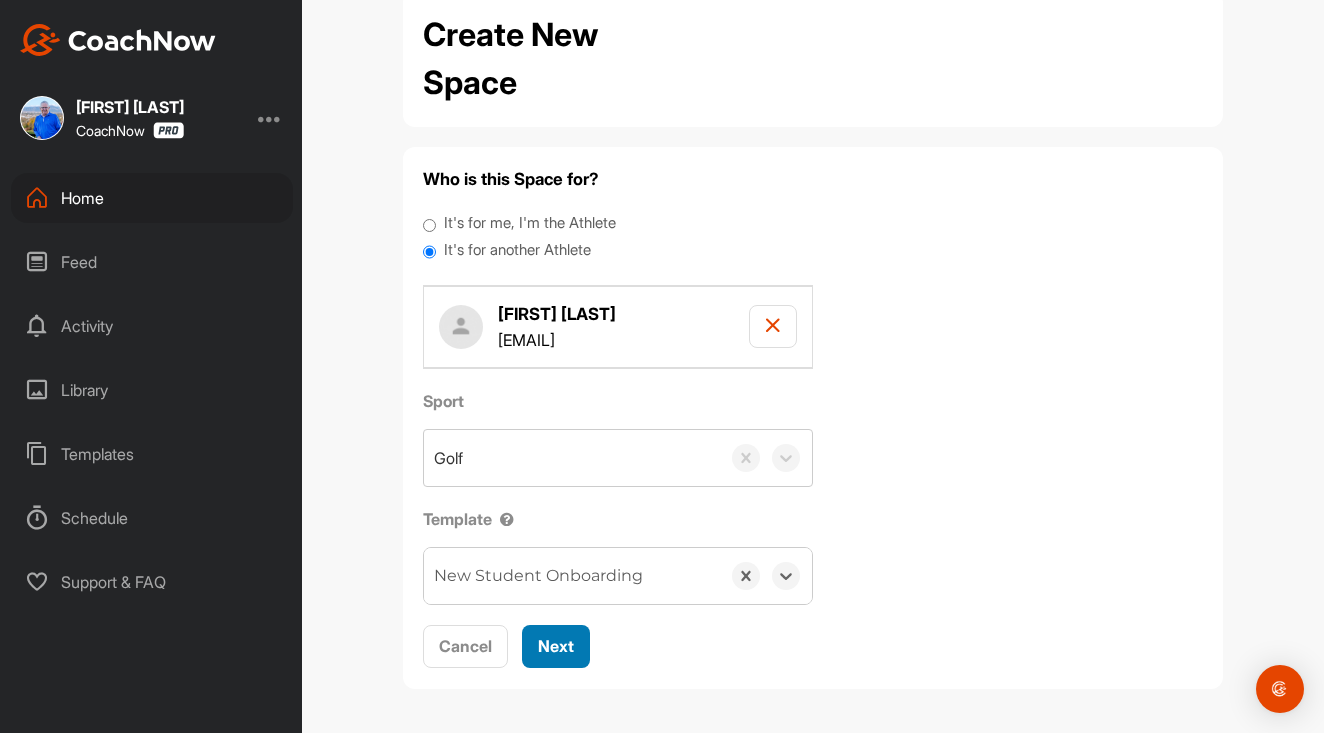 click on "Next" at bounding box center [556, 646] 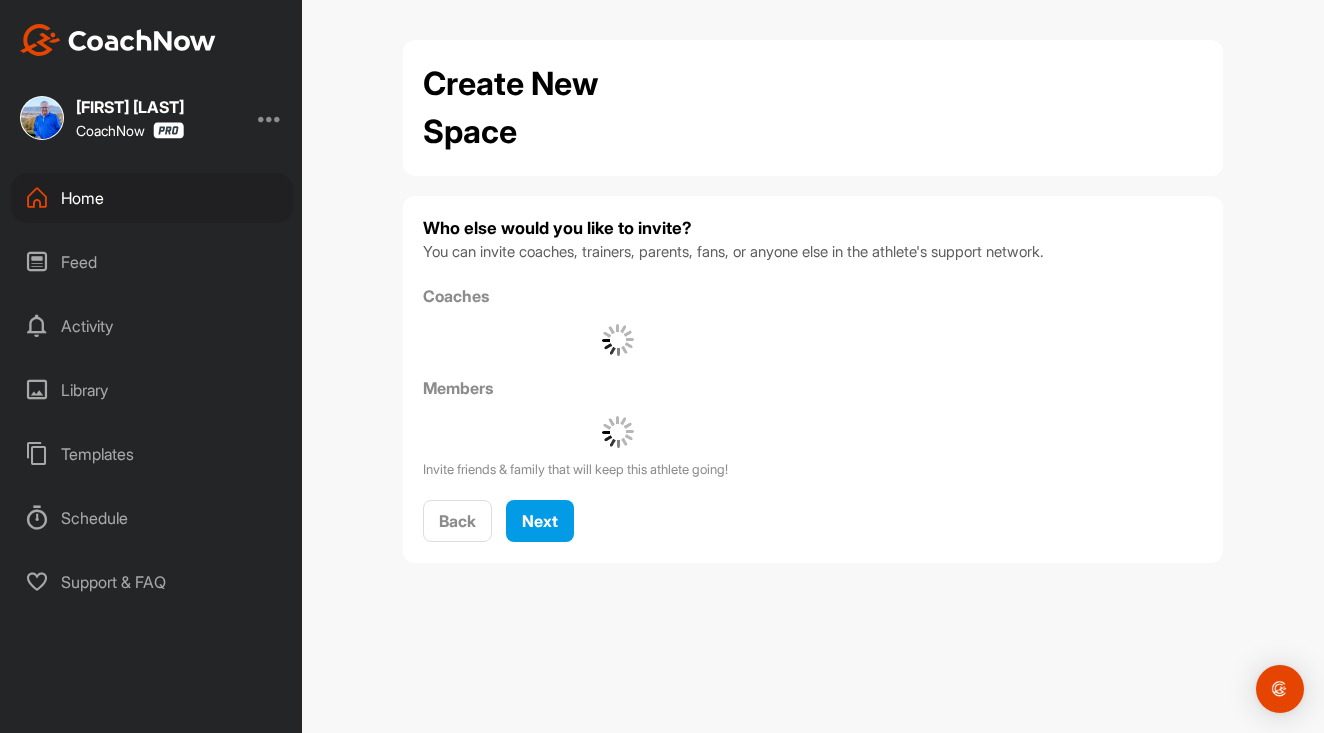 scroll, scrollTop: 0, scrollLeft: 0, axis: both 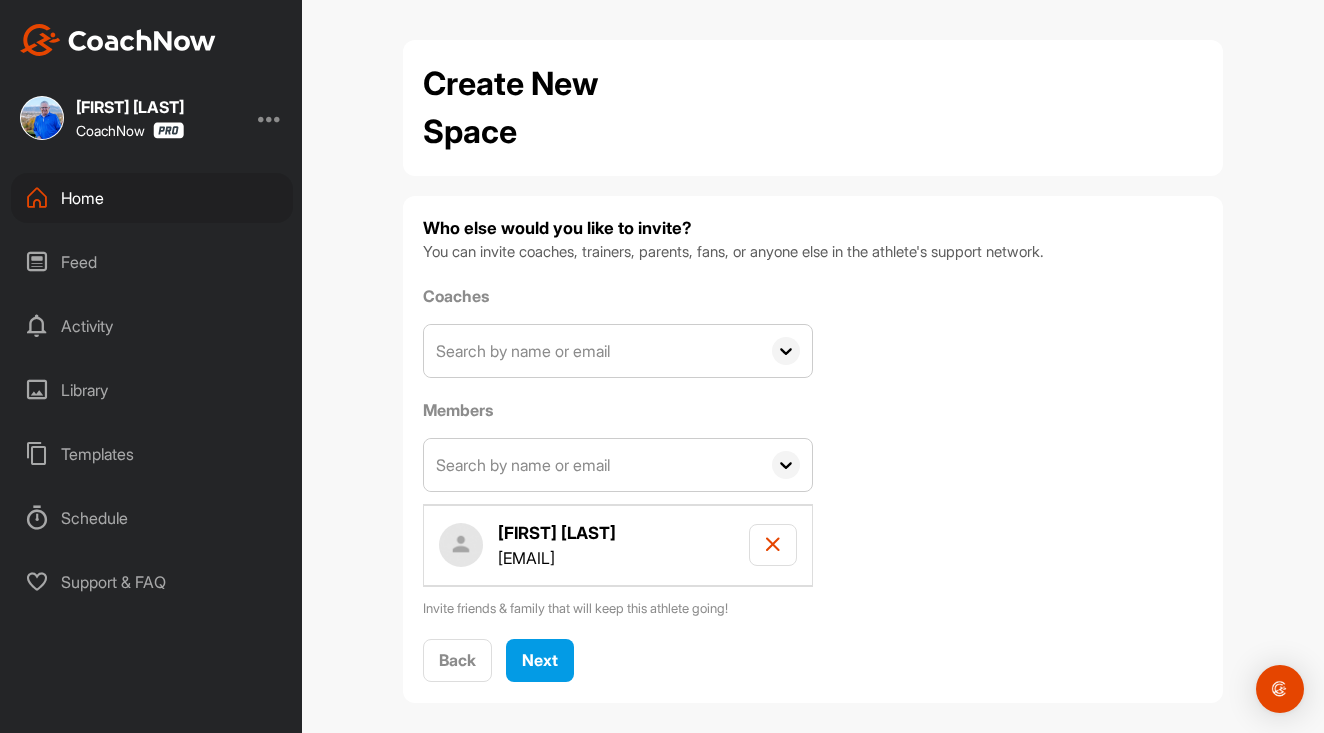click at bounding box center (592, 465) 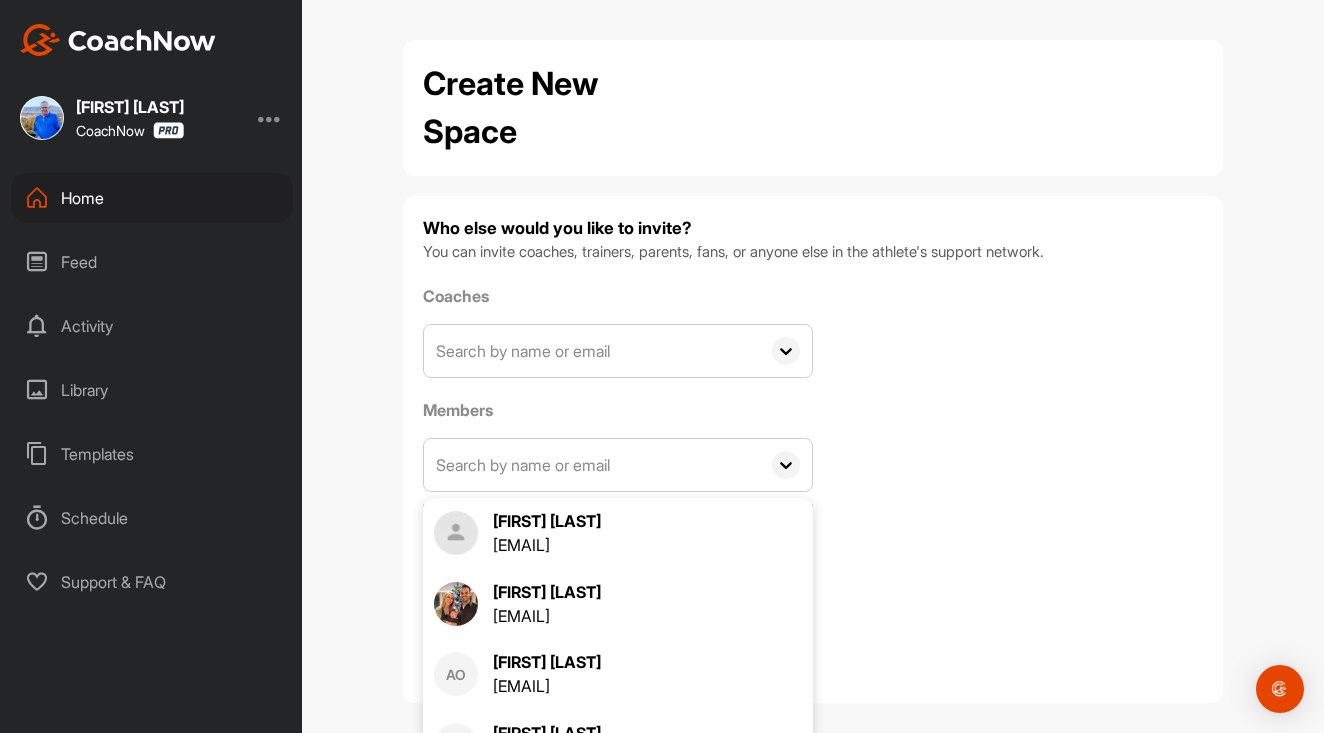 click at bounding box center (592, 465) 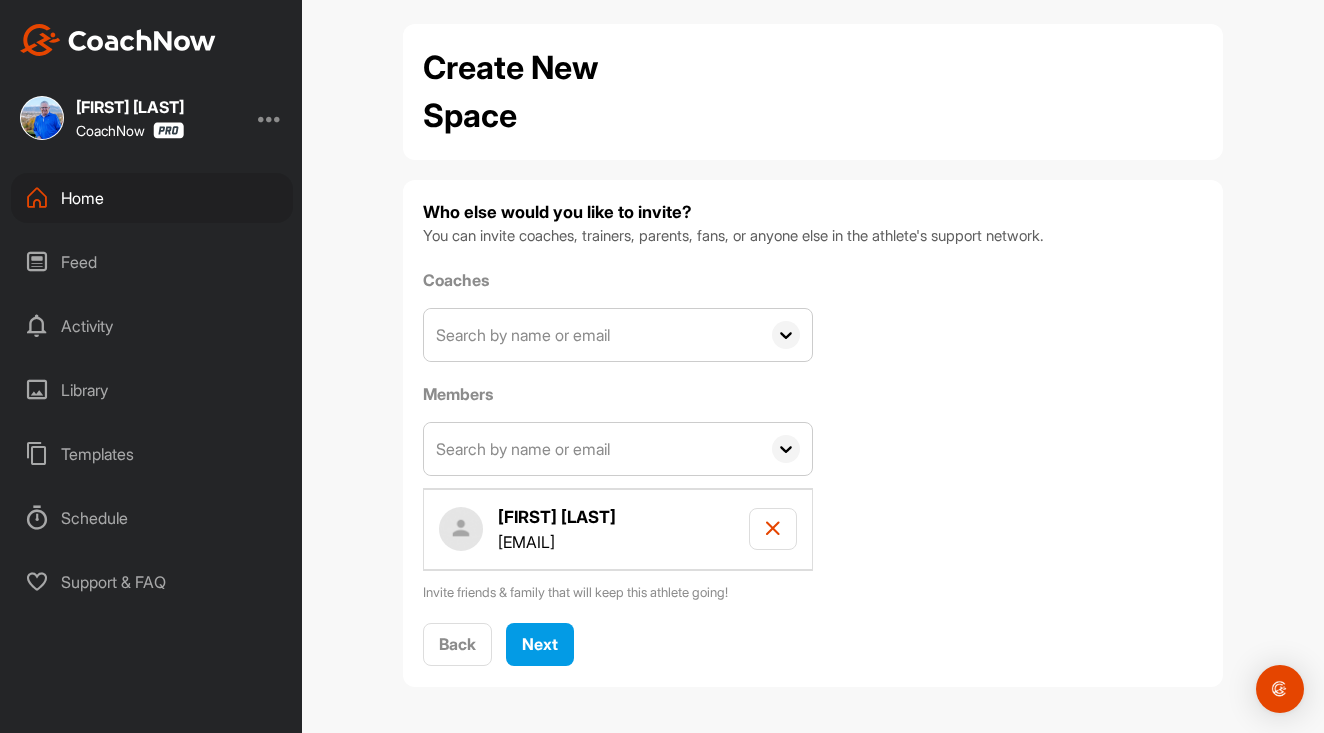 scroll, scrollTop: 14, scrollLeft: 0, axis: vertical 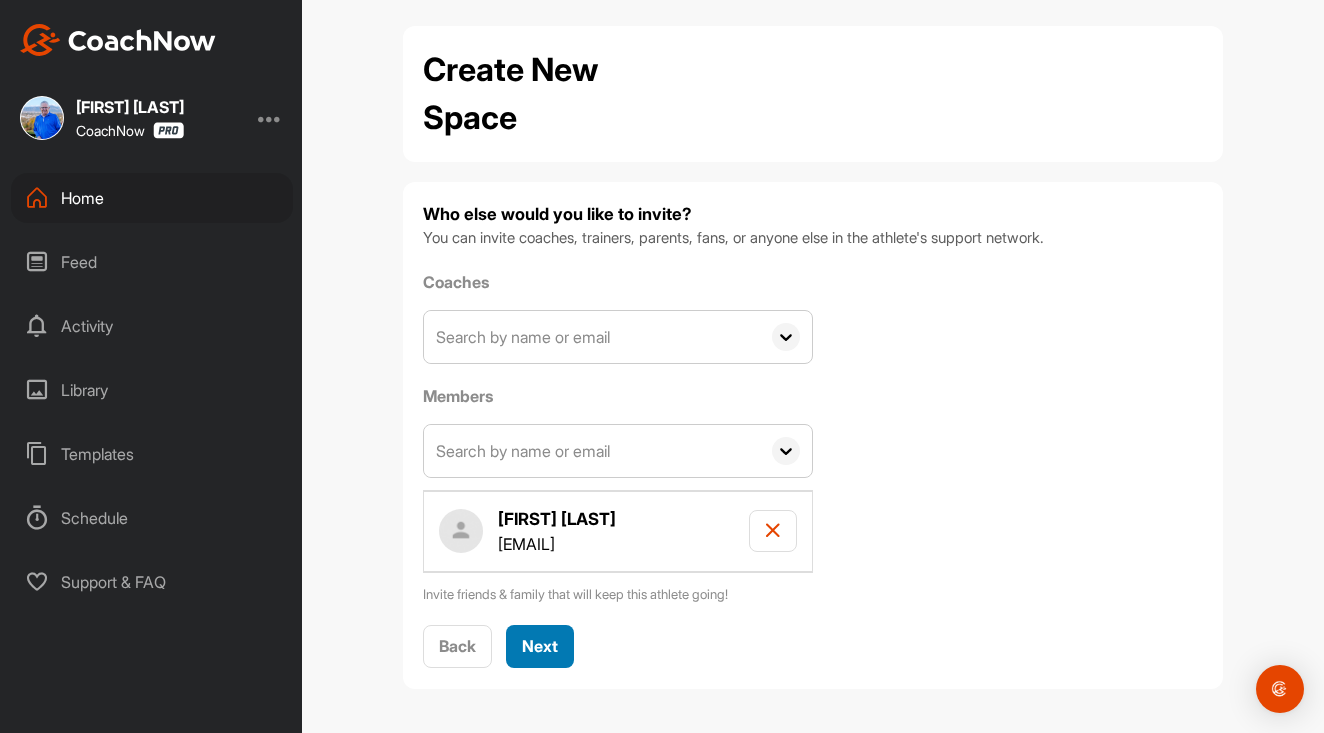 click on "Next" at bounding box center (540, 646) 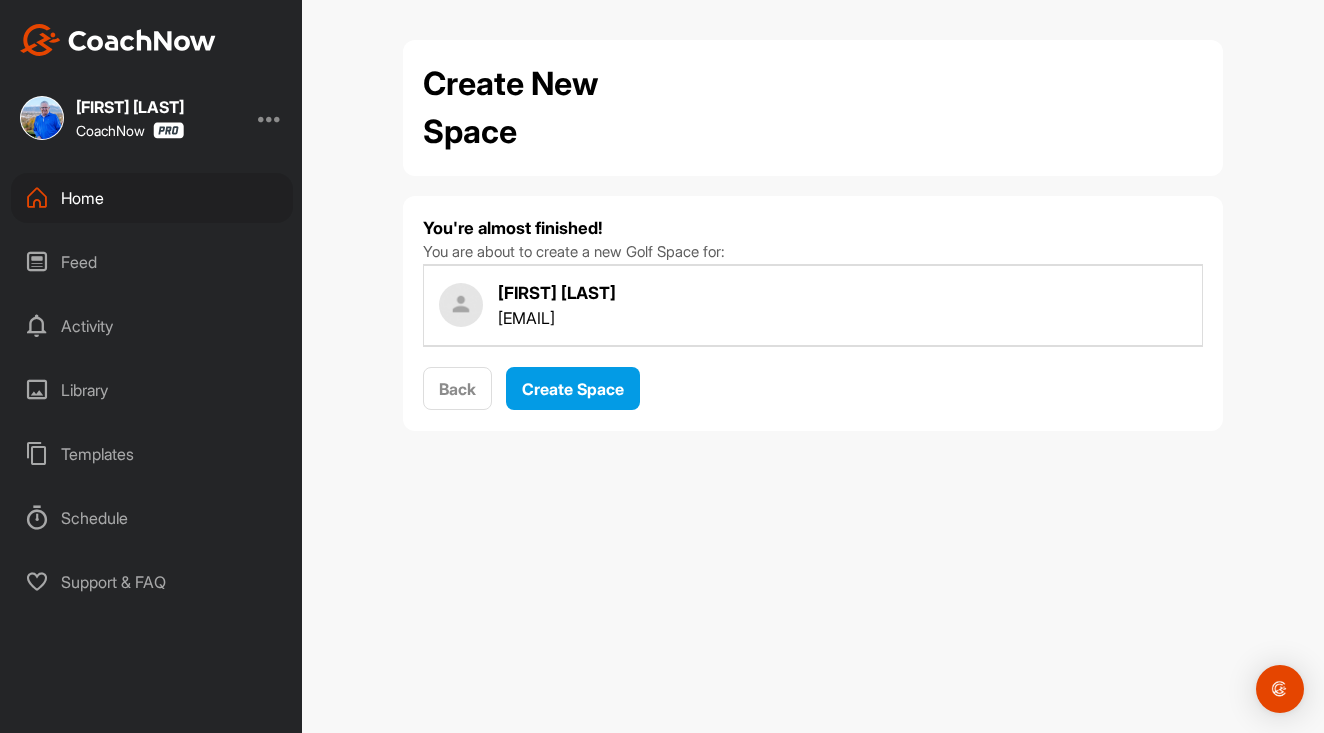 scroll, scrollTop: 0, scrollLeft: 0, axis: both 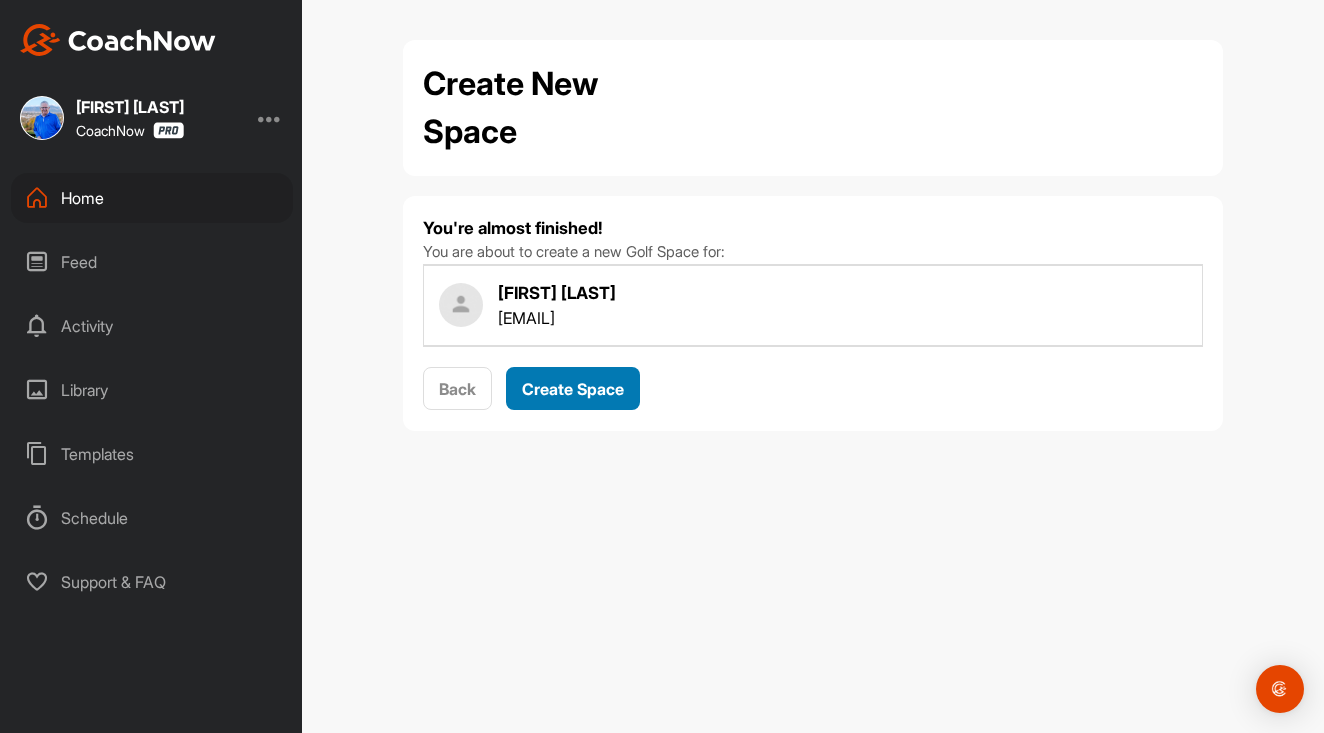 click on "Create Space" at bounding box center [573, 389] 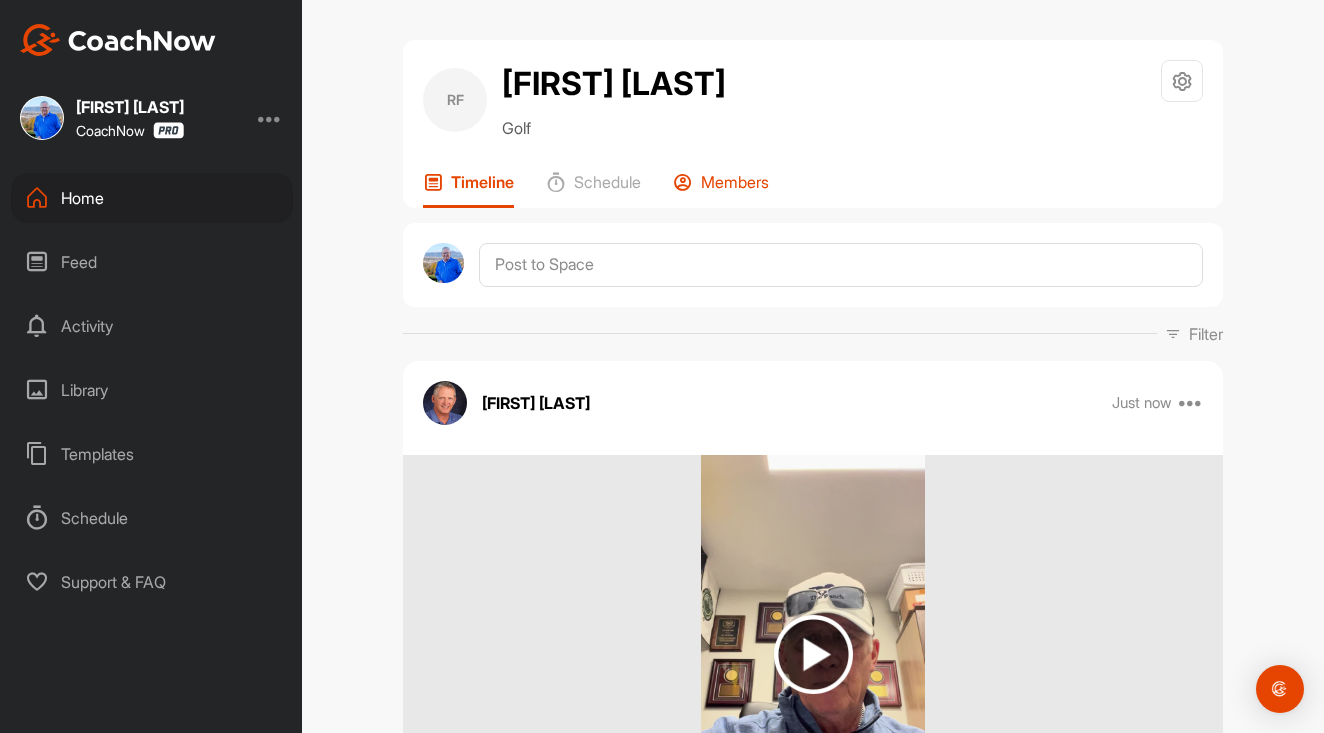 click on "Members" at bounding box center [735, 182] 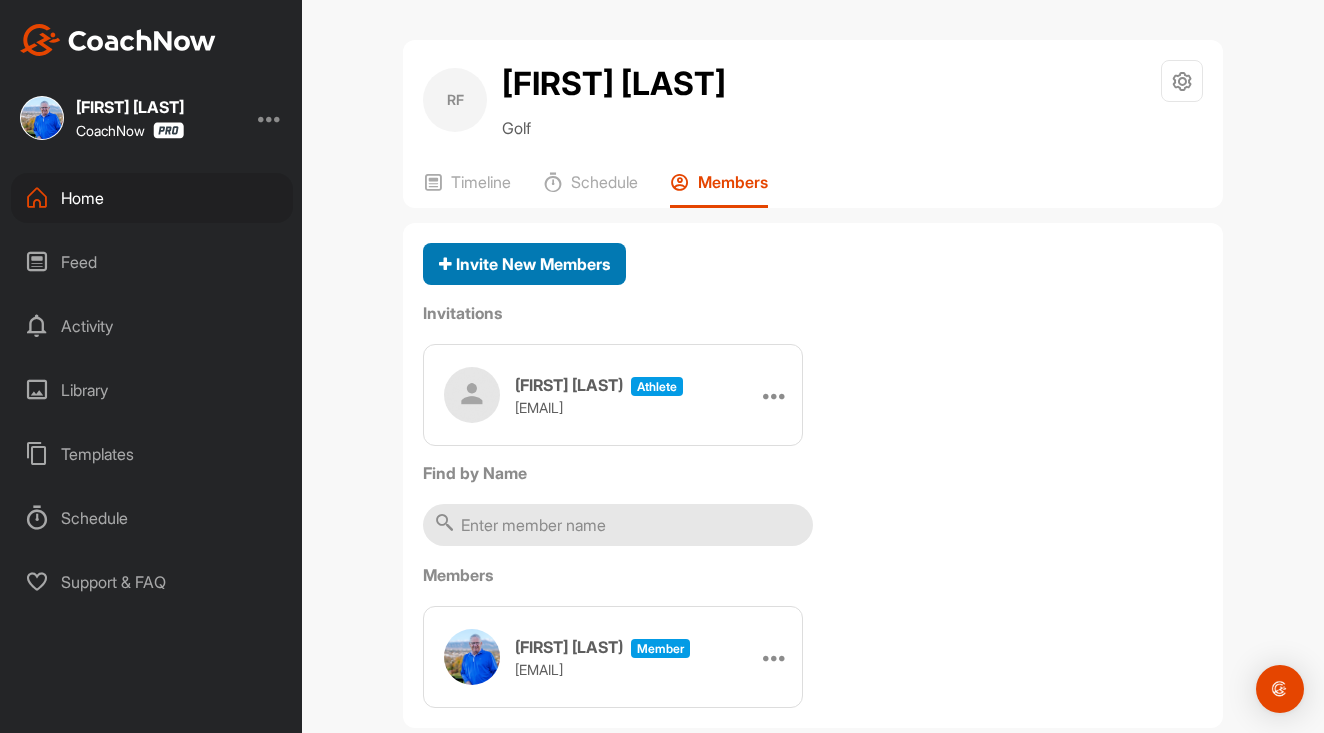 click on "Invite New Members" at bounding box center (524, 264) 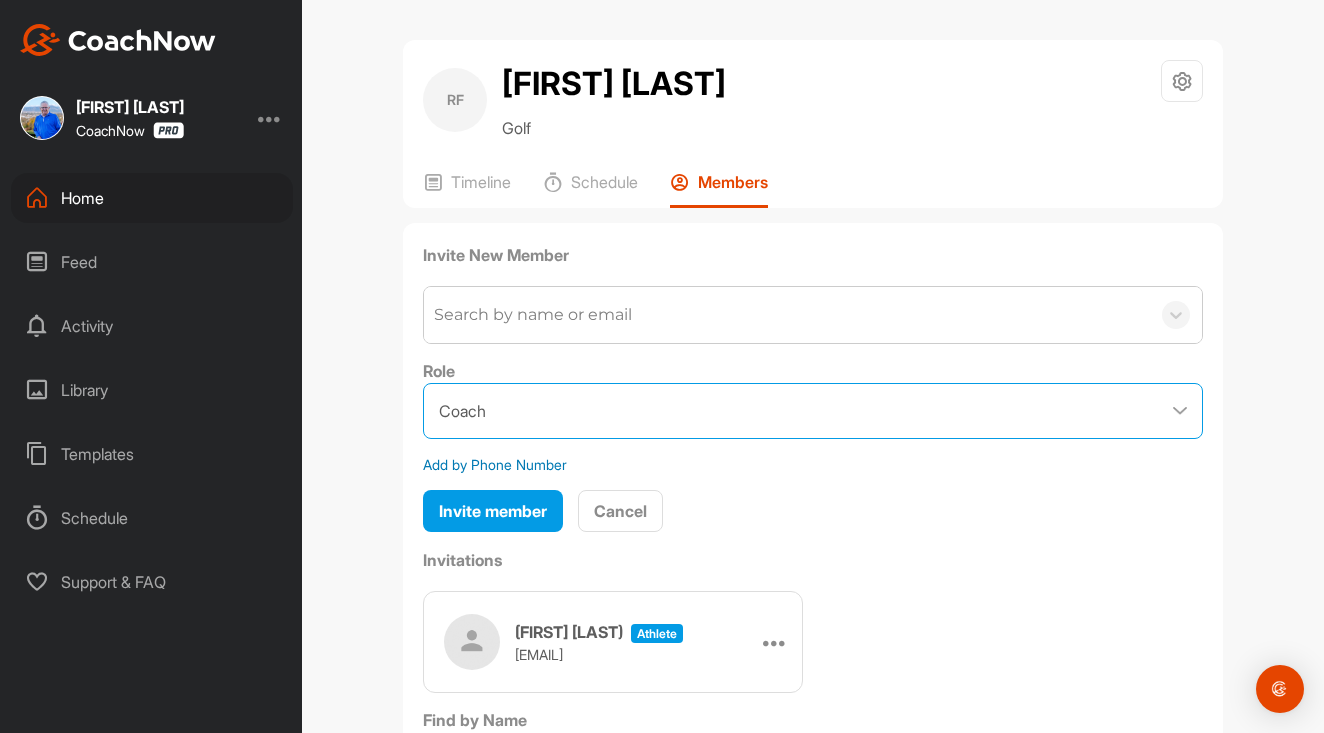 select on "contributor" 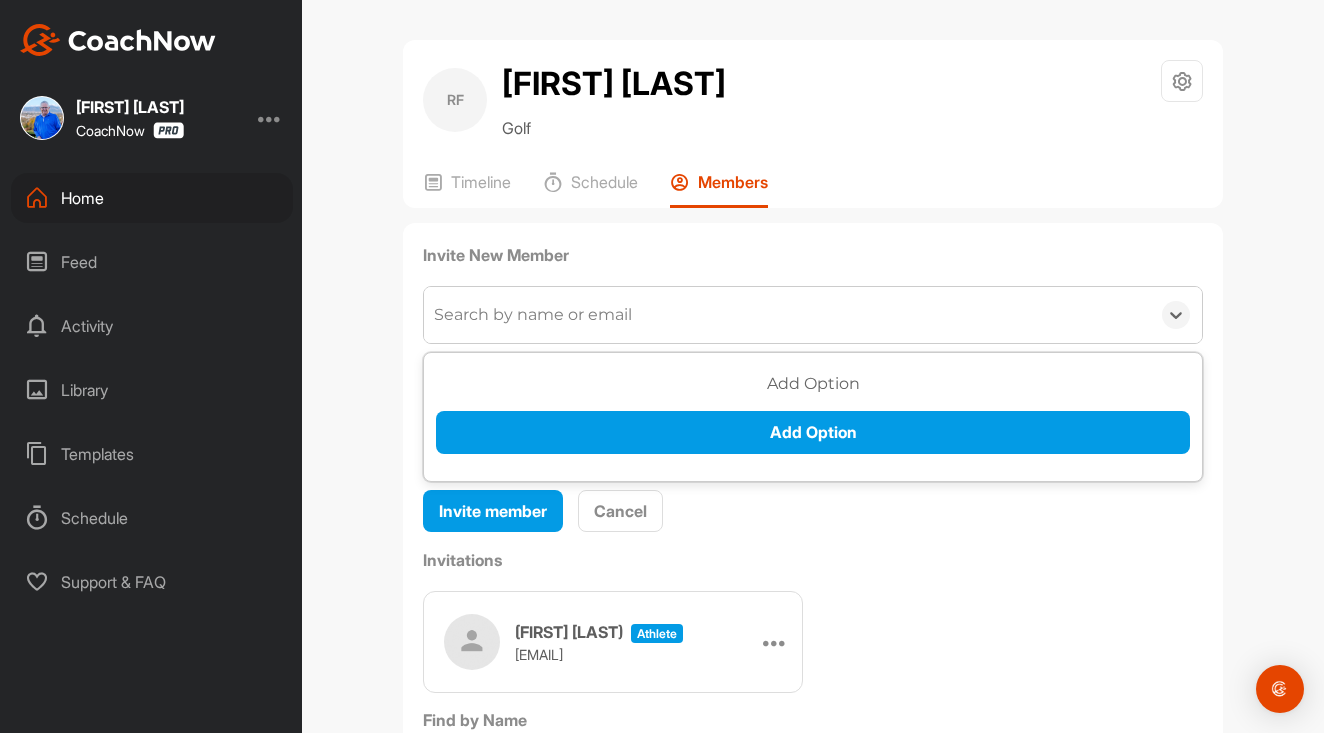 click on "Search by name or email" at bounding box center (533, 315) 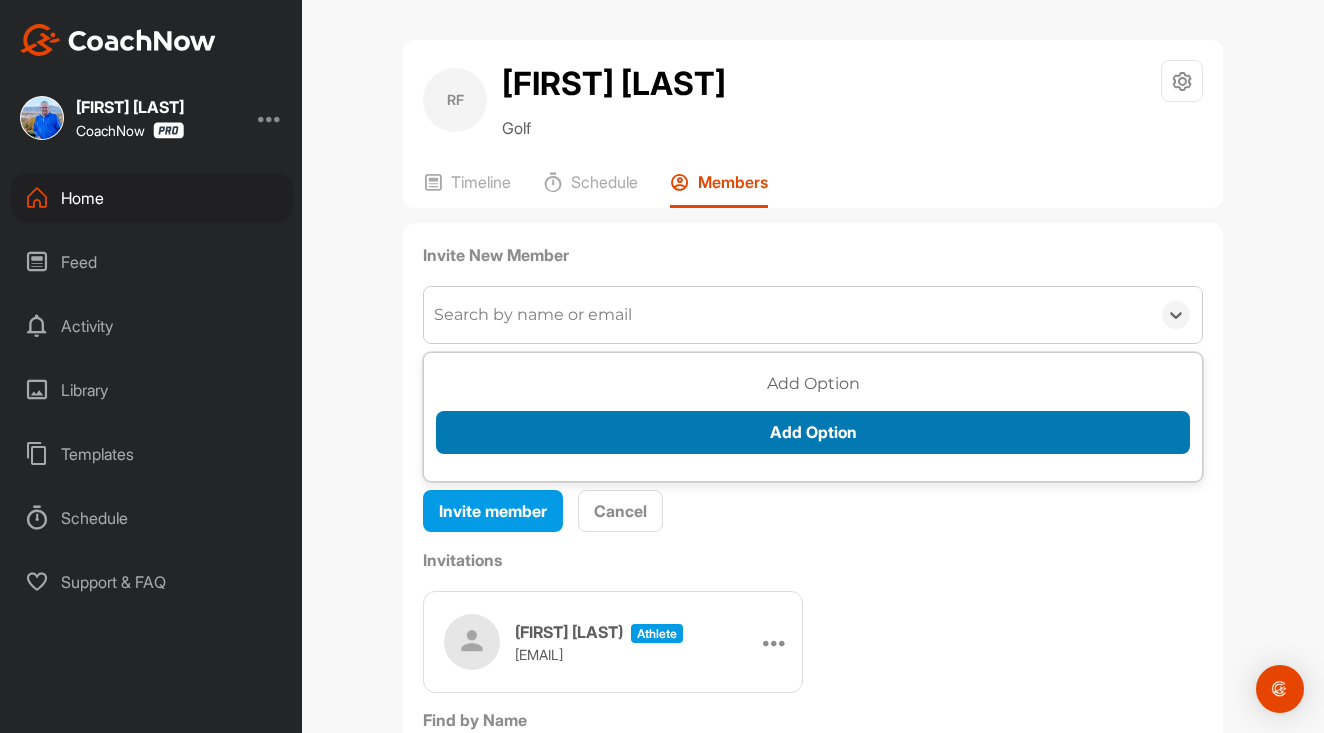 click on "Add Option" at bounding box center (813, 432) 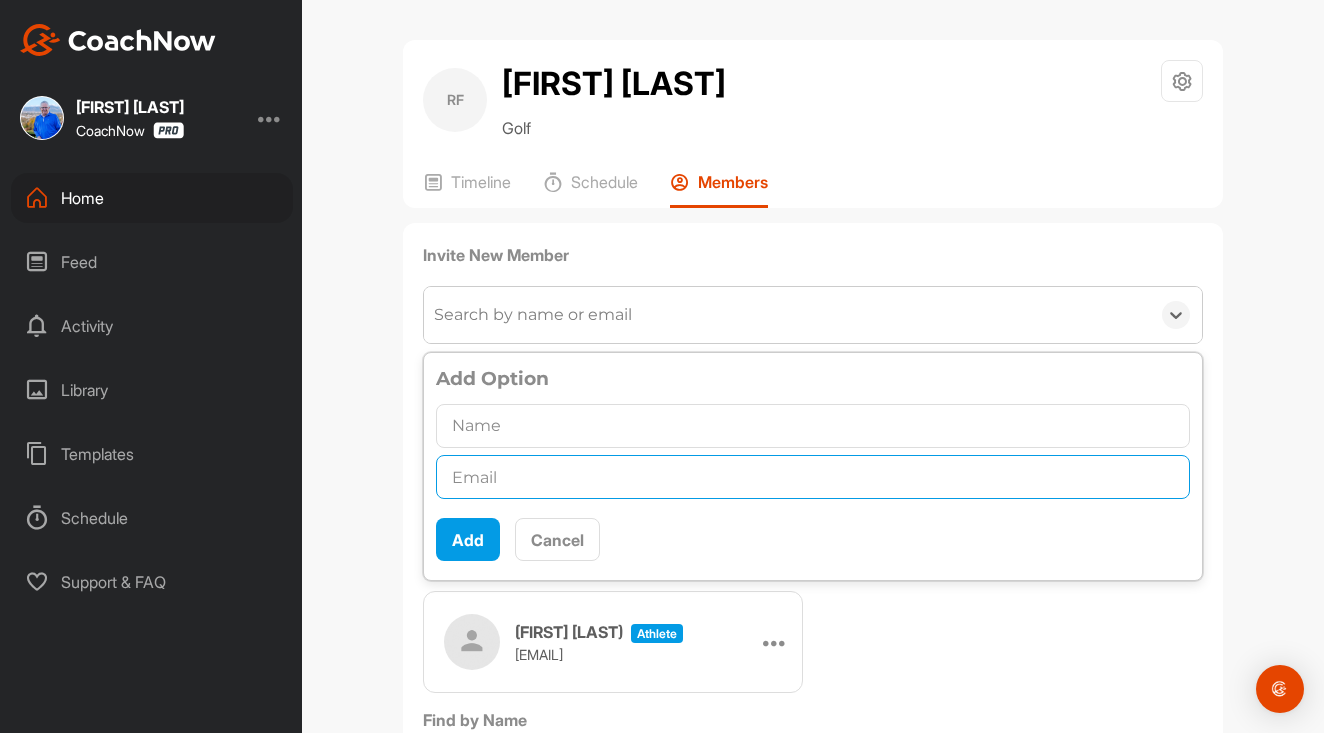 scroll, scrollTop: 0, scrollLeft: 0, axis: both 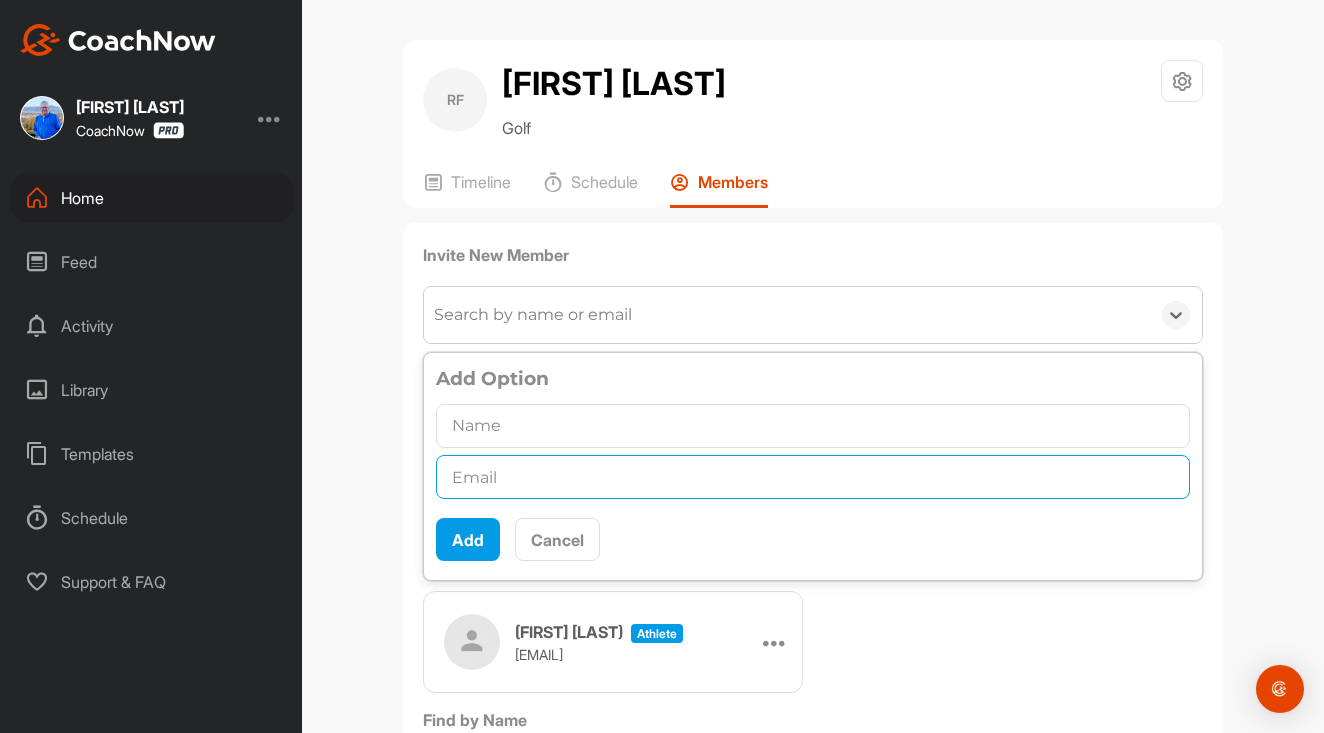 paste on "fussfambam3@[EXAMPLE.COM]" 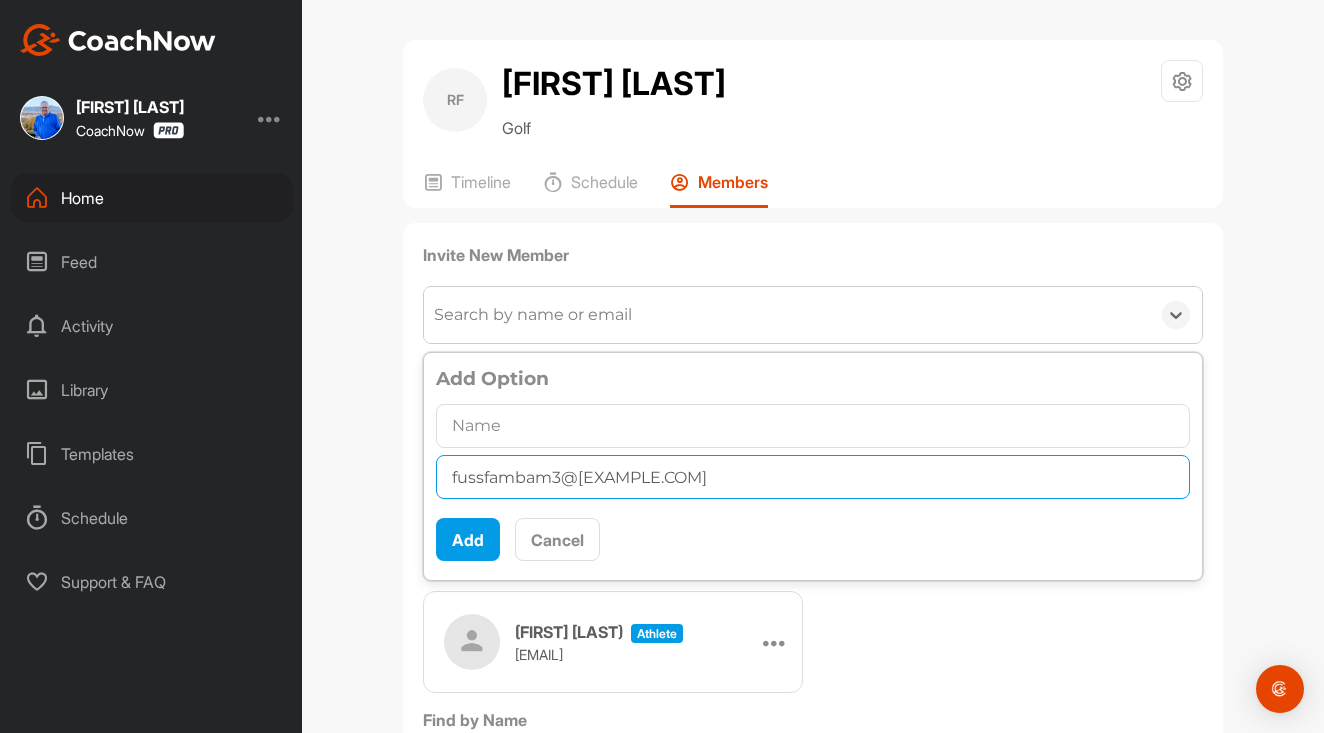 type on "fussfambam3@[EXAMPLE.COM]" 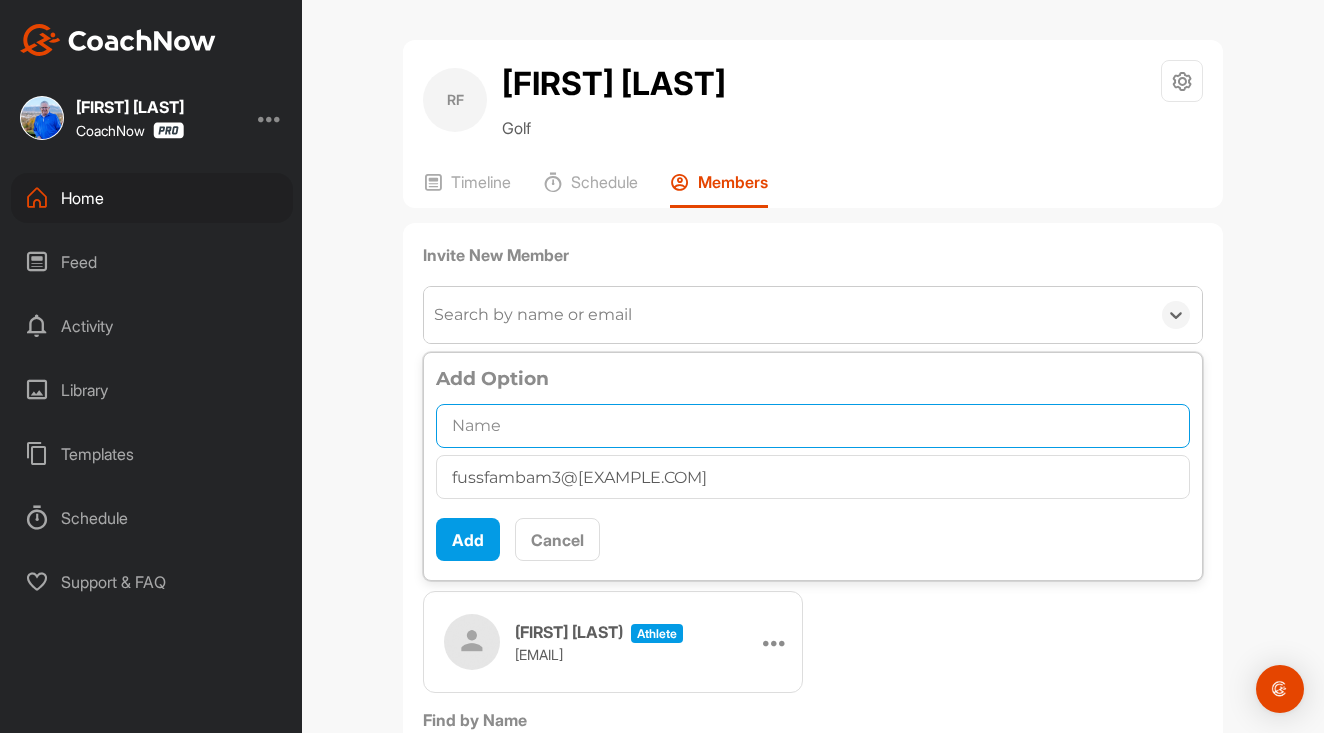 click at bounding box center (813, 426) 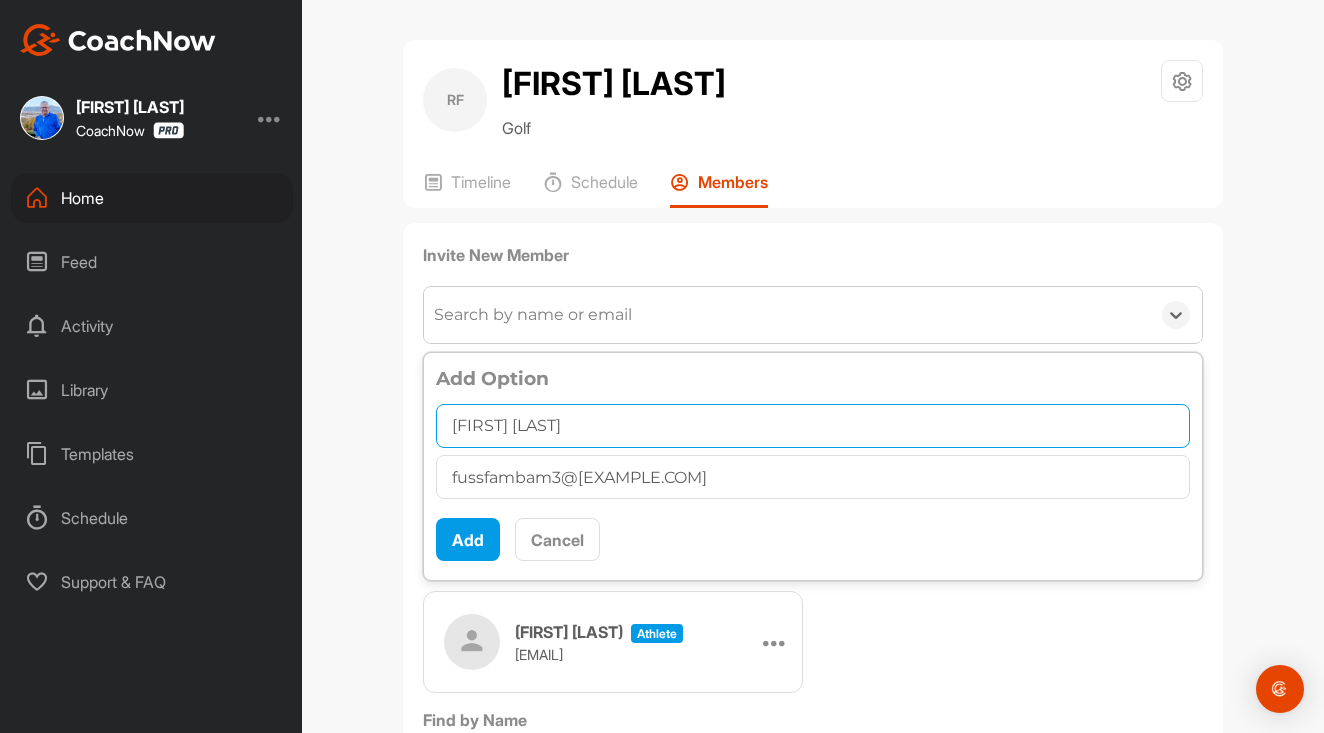 scroll, scrollTop: 0, scrollLeft: 0, axis: both 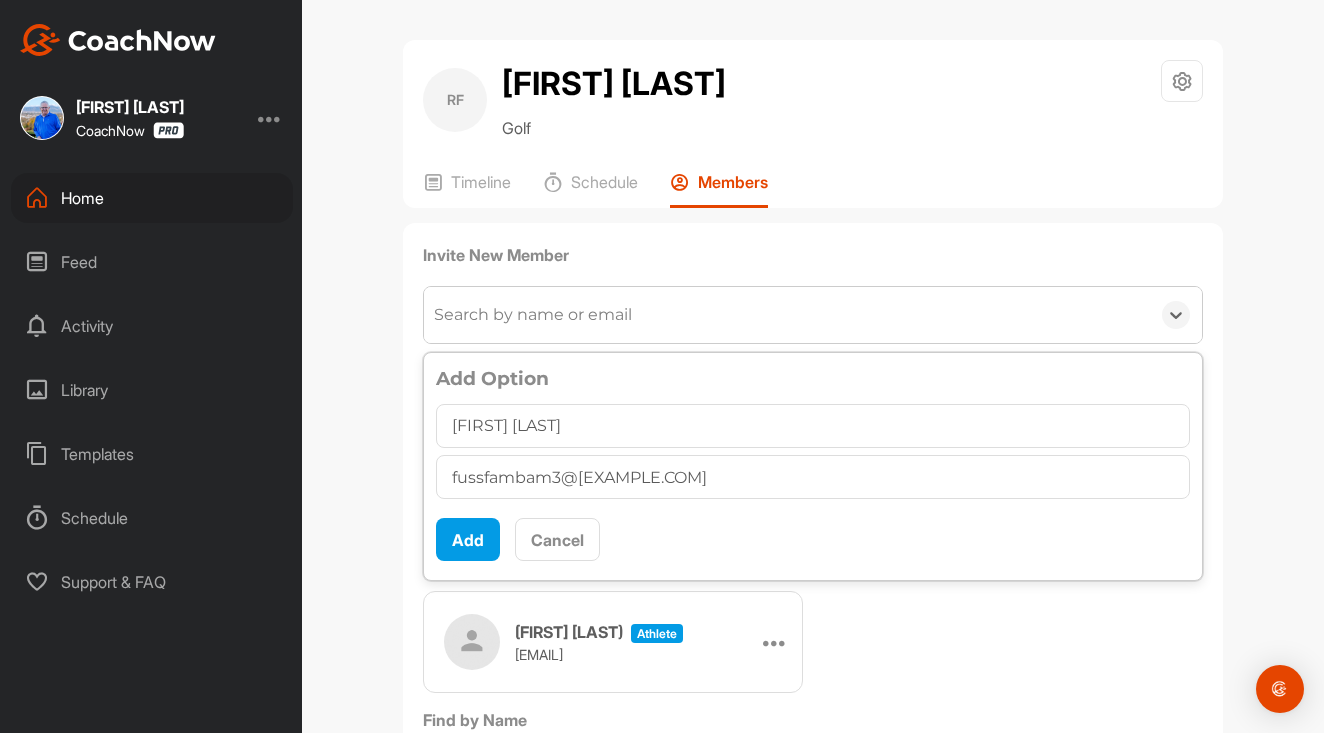 type on "[FIRST] [LAST]" 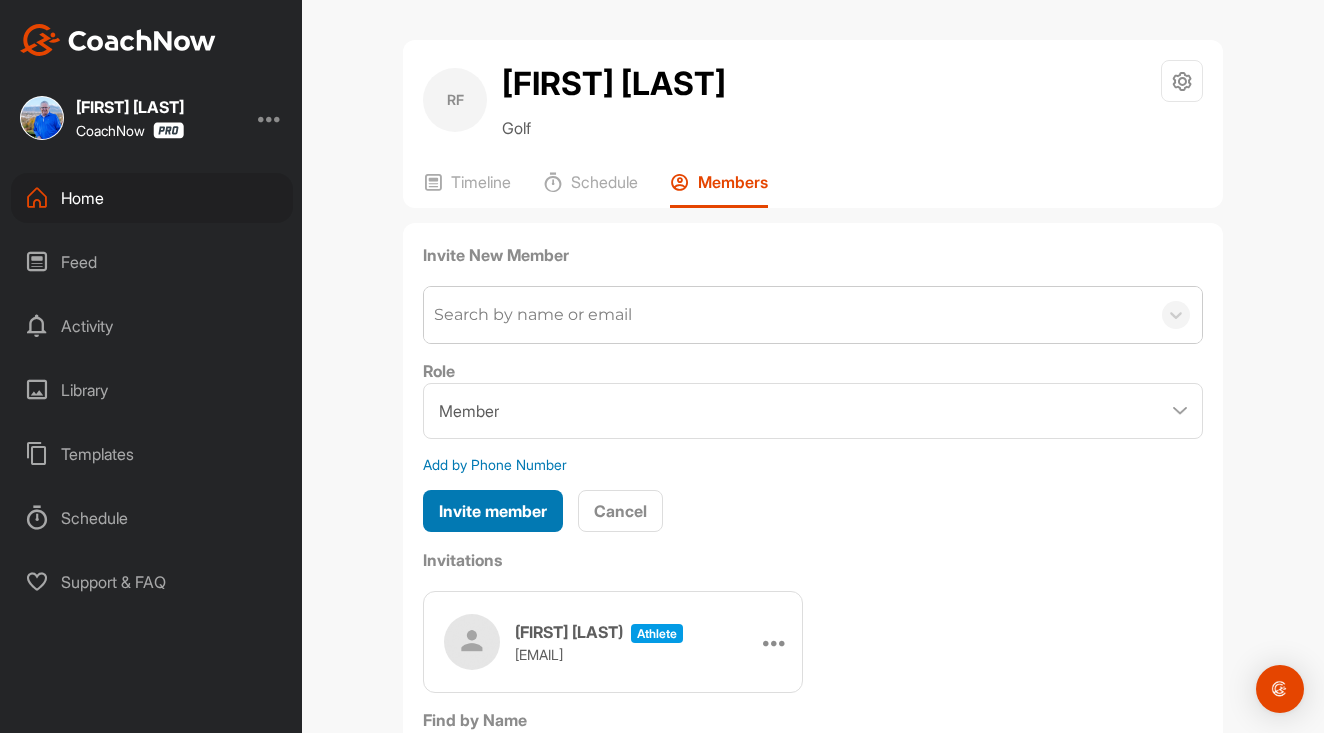click on "Invite member" at bounding box center [493, 511] 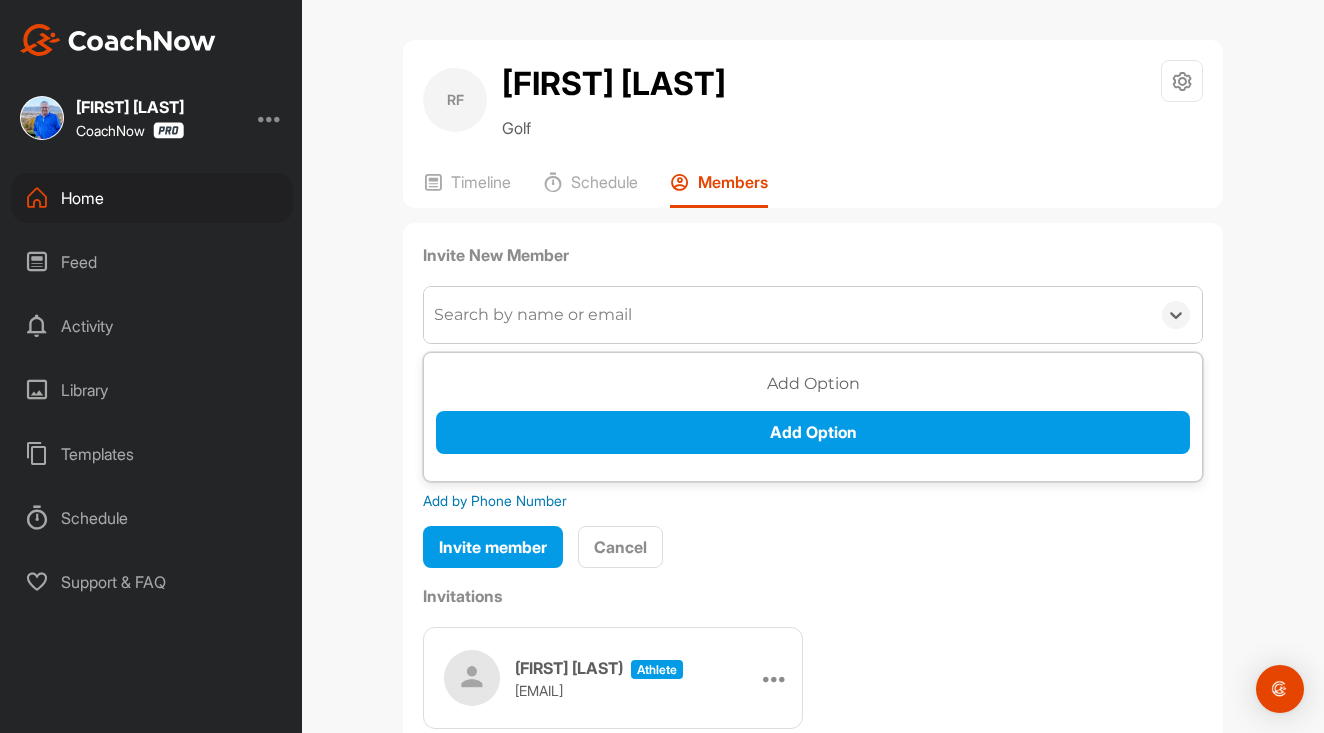 click on "Search by name or email" at bounding box center [533, 315] 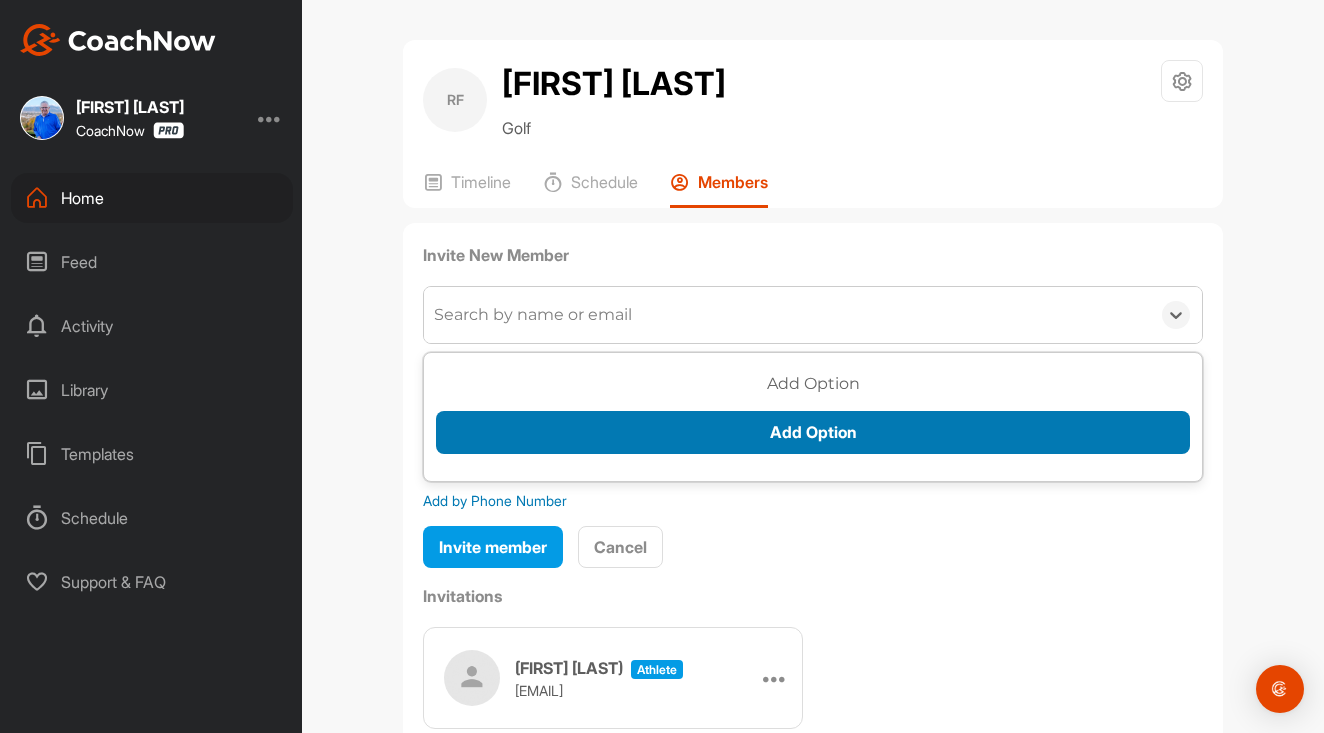 click on "Add Option" at bounding box center [813, 432] 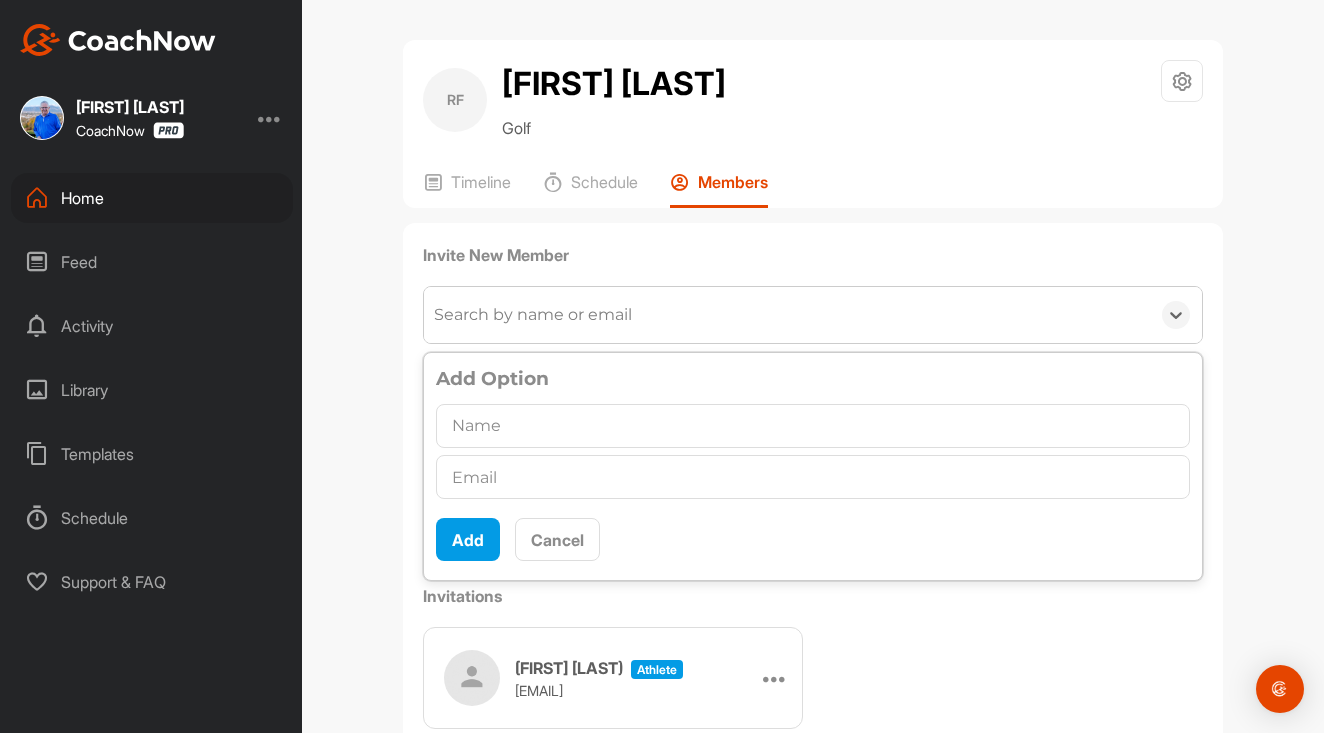 click on "Add Cancel" at bounding box center [813, 532] 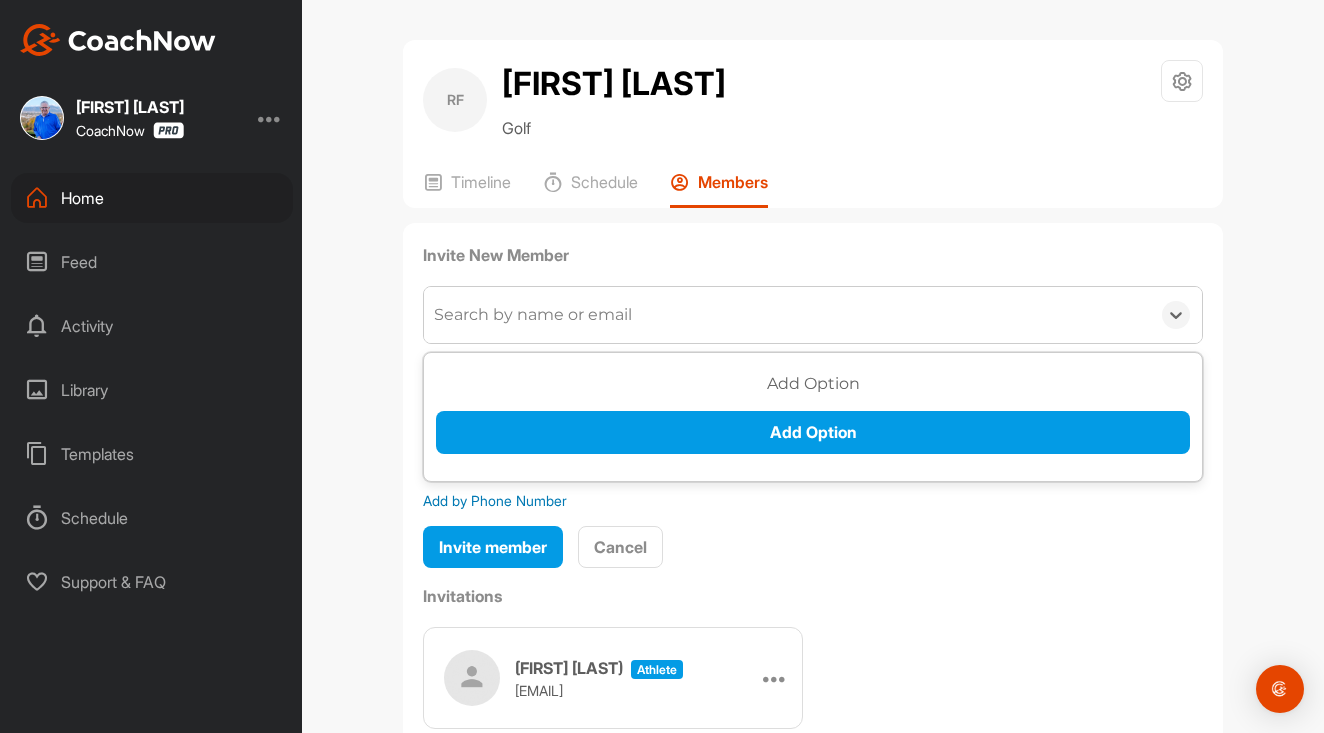 click on "Search by name or email" at bounding box center [533, 315] 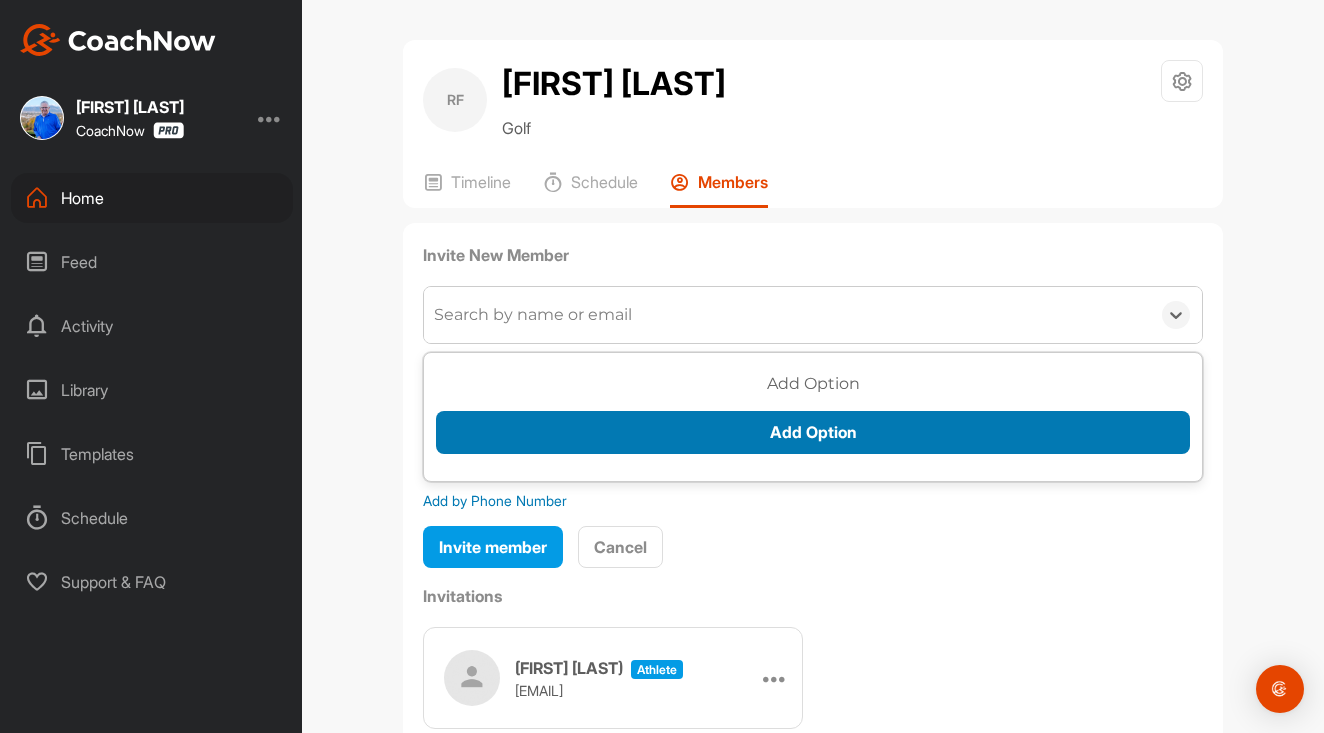 click on "Add Option" at bounding box center [813, 432] 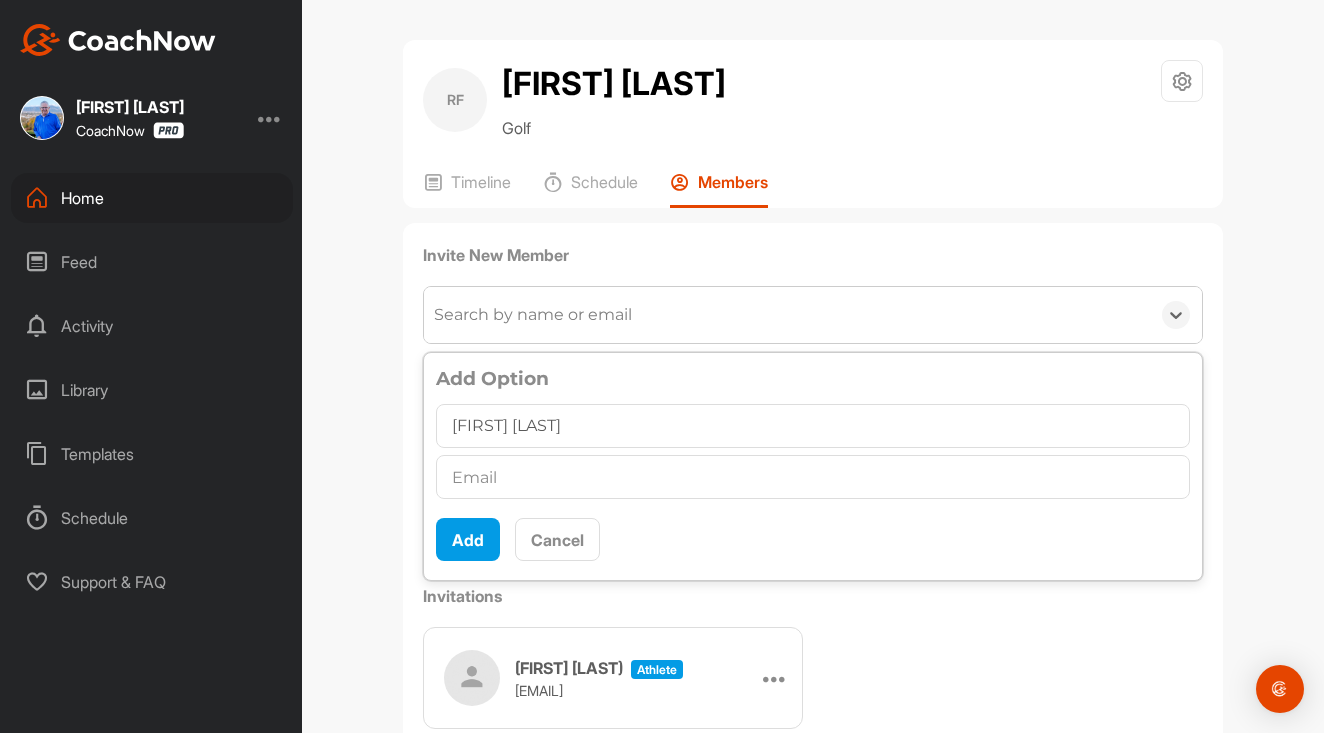type on "[FIRST] [LAST]" 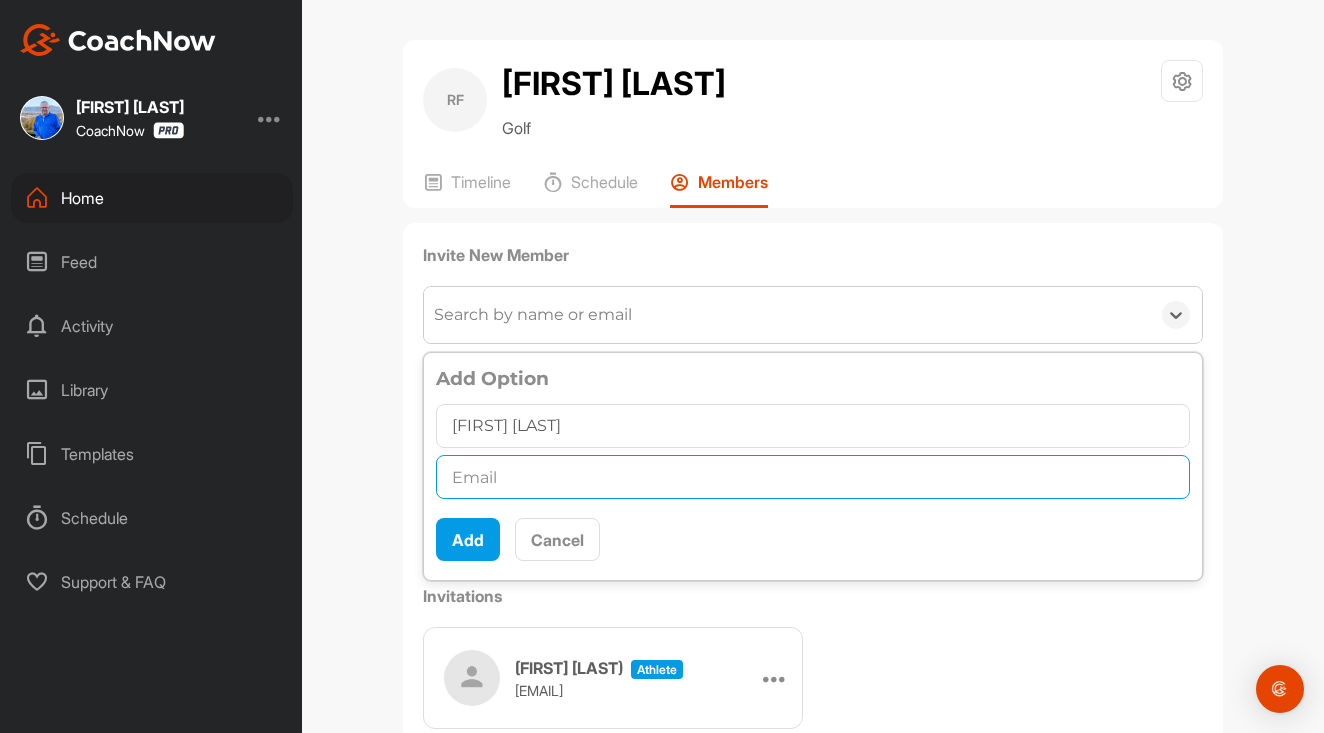 paste on "fussfambam3@[EXAMPLE.COM]" 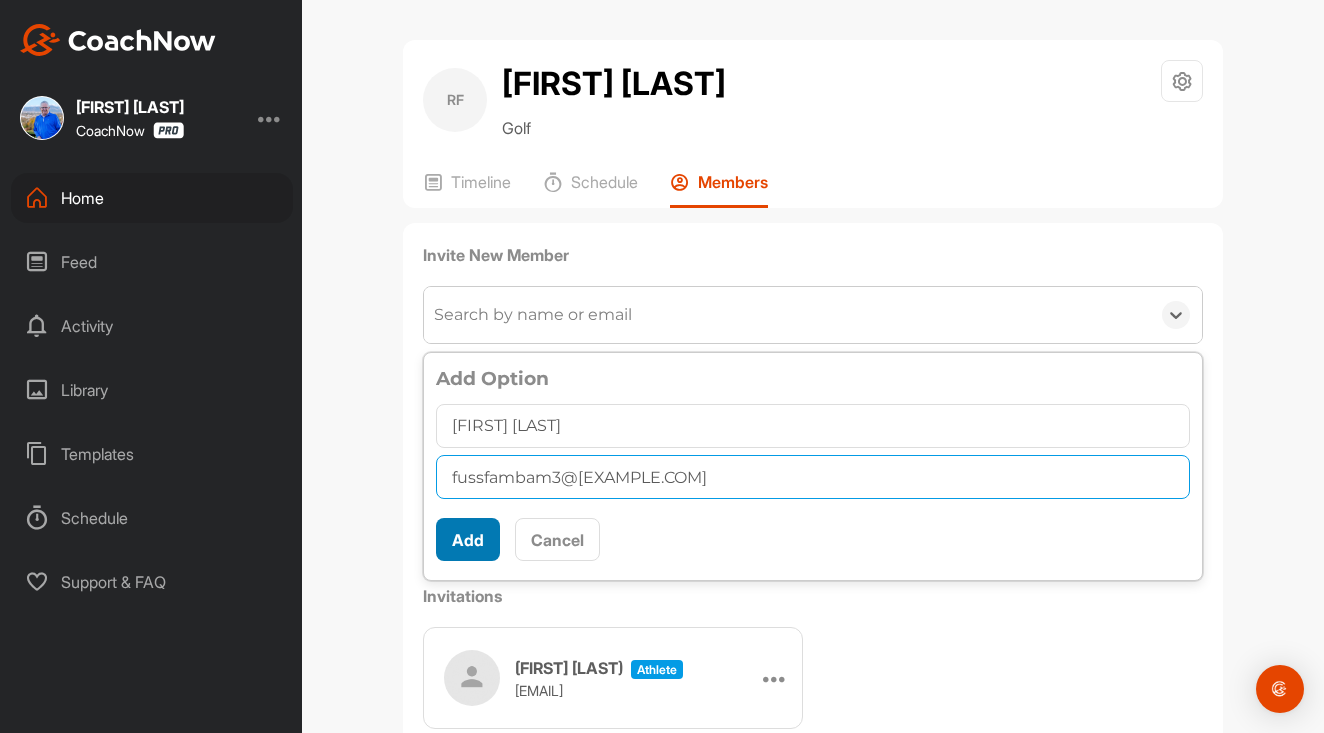type on "fussfambam3@[EXAMPLE.COM]" 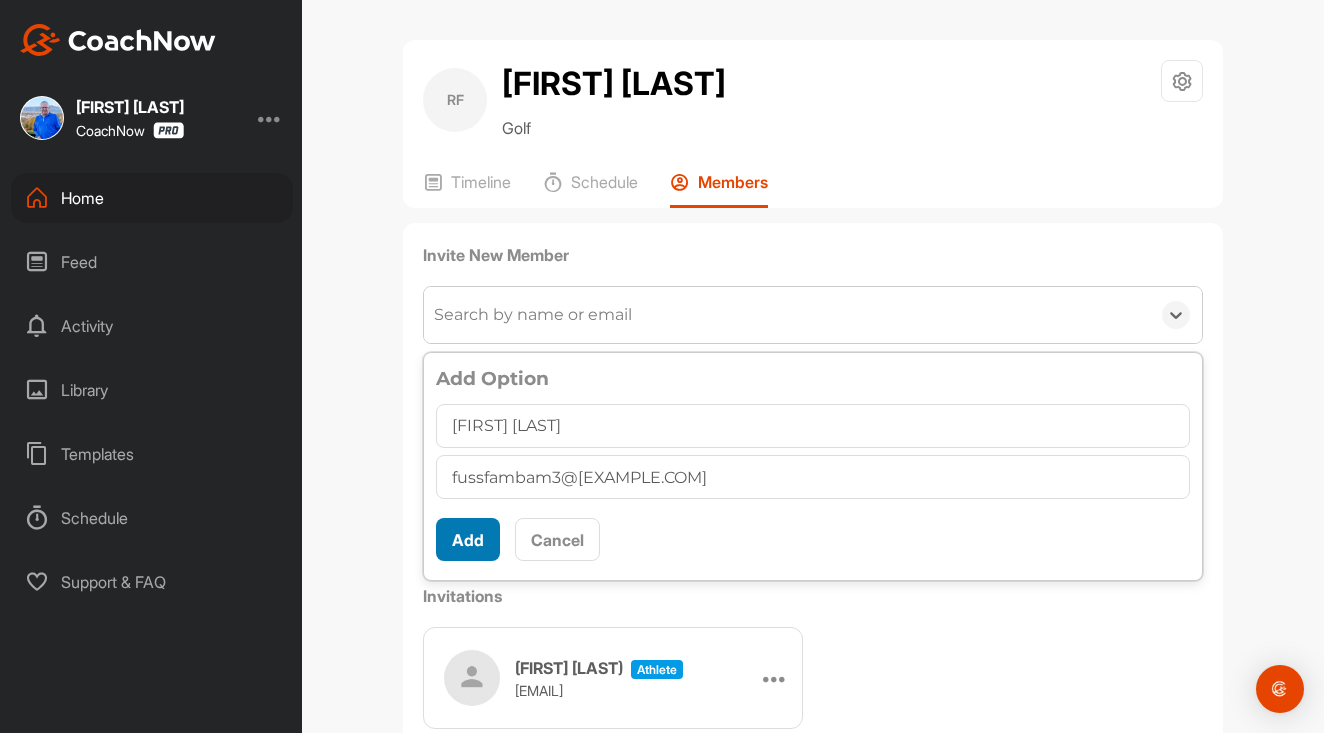 click on "Add" at bounding box center [468, 539] 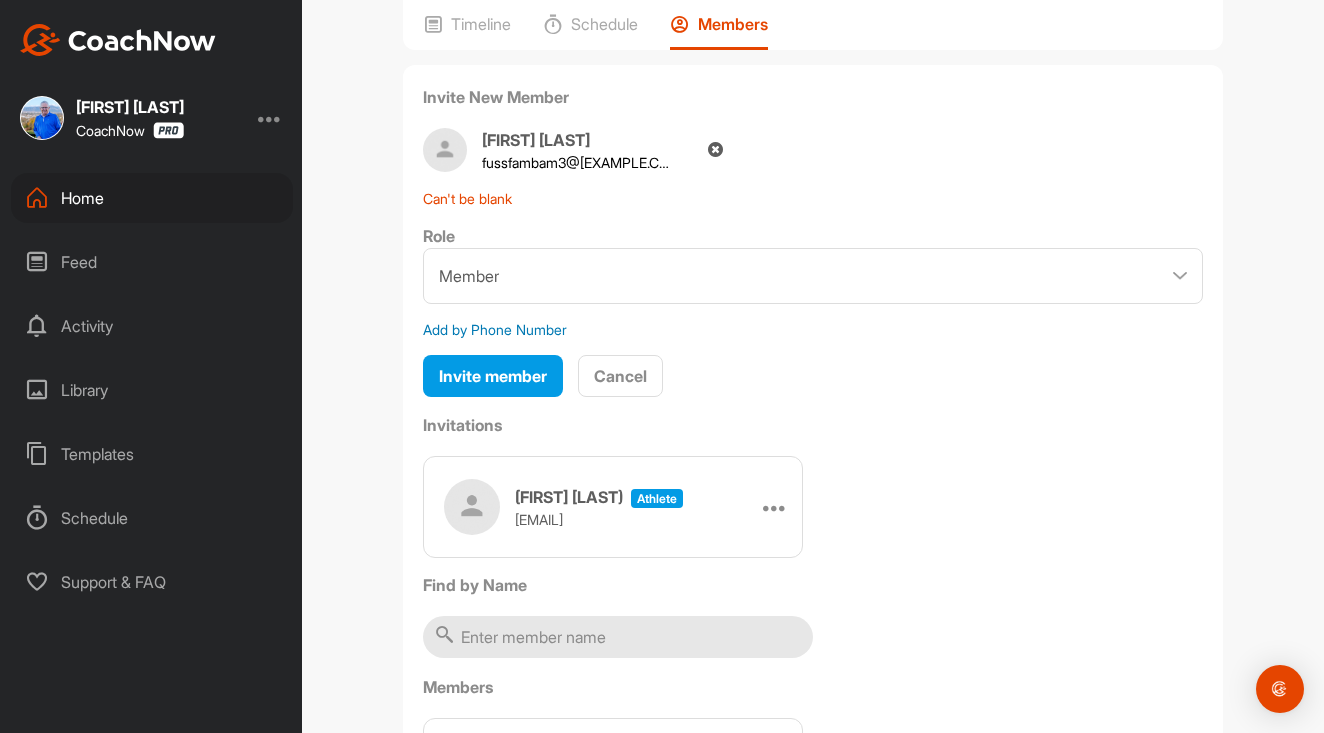 scroll, scrollTop: 158, scrollLeft: 0, axis: vertical 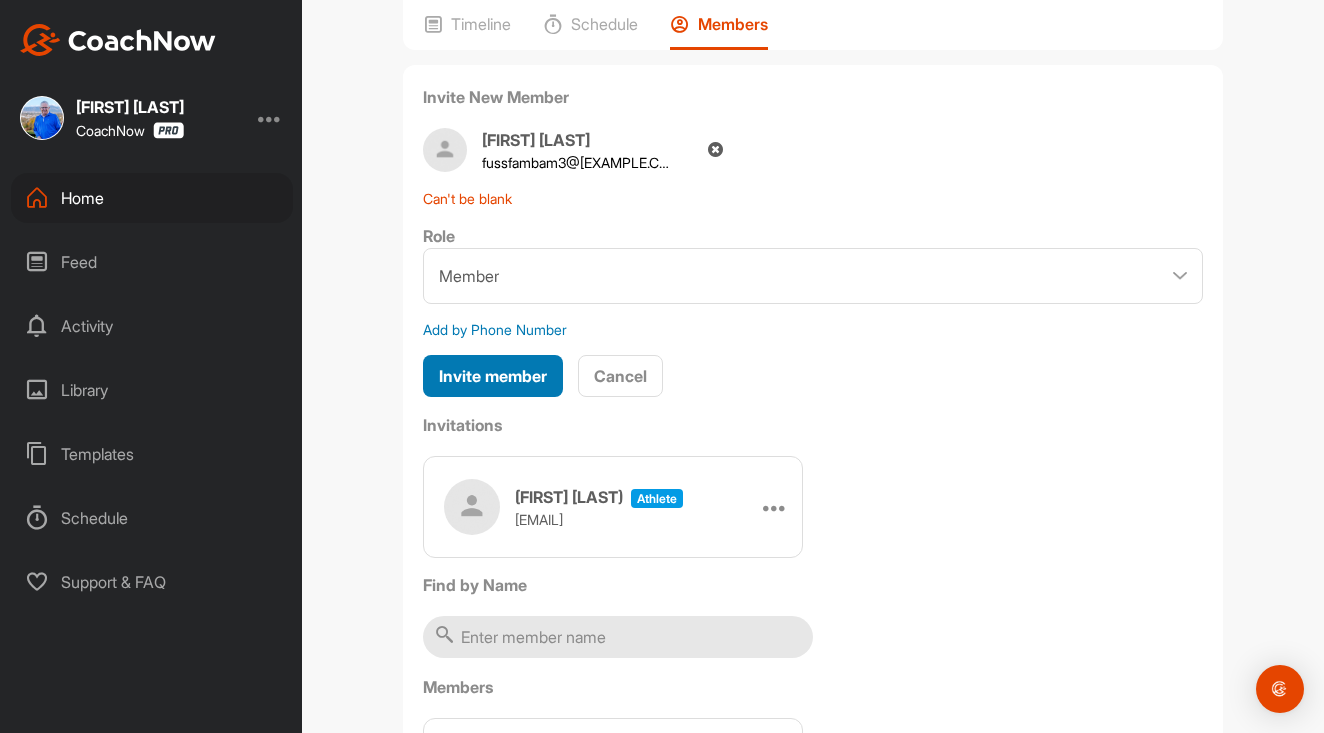 click on "Invite member" at bounding box center (493, 376) 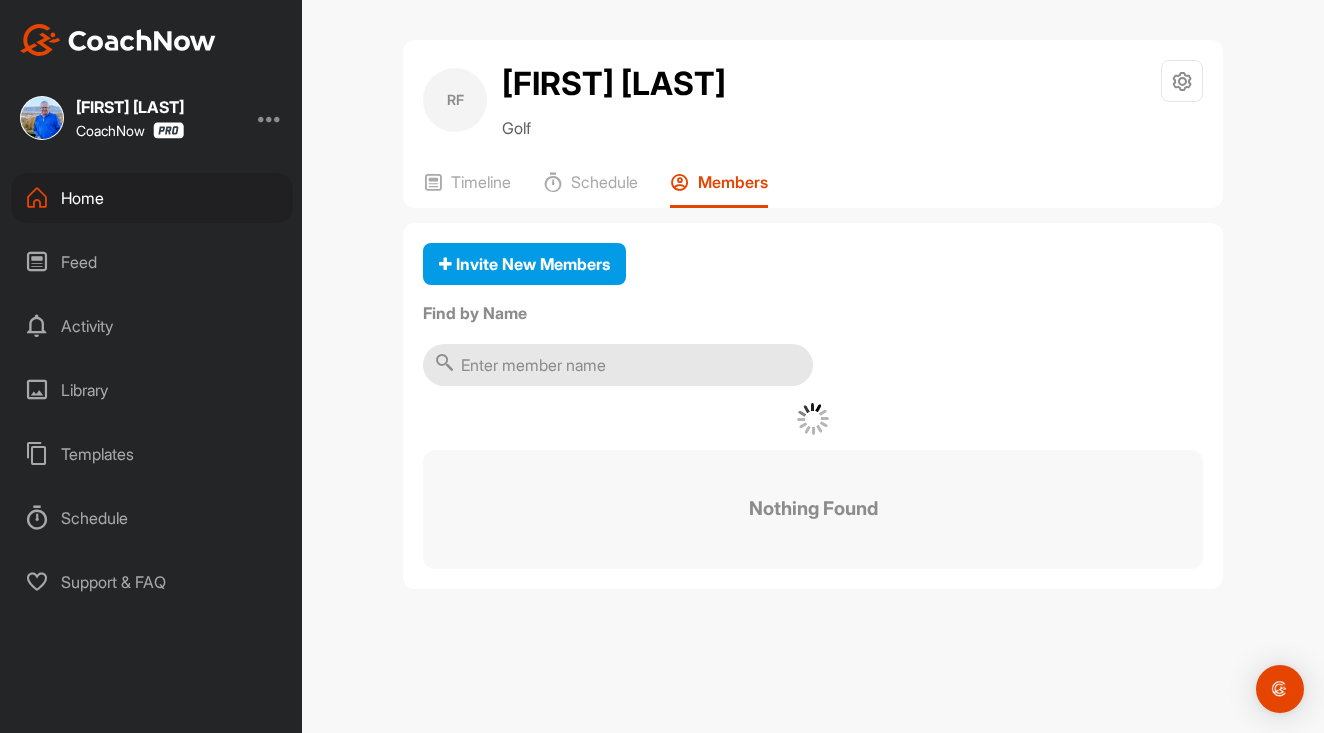 scroll, scrollTop: 0, scrollLeft: 0, axis: both 